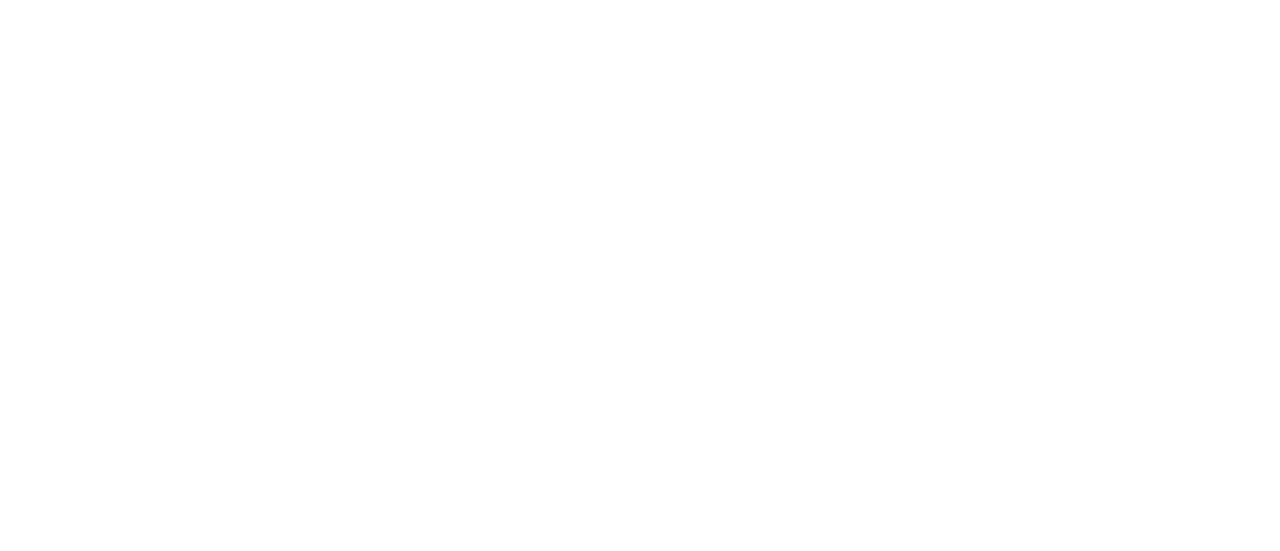 scroll, scrollTop: 0, scrollLeft: 0, axis: both 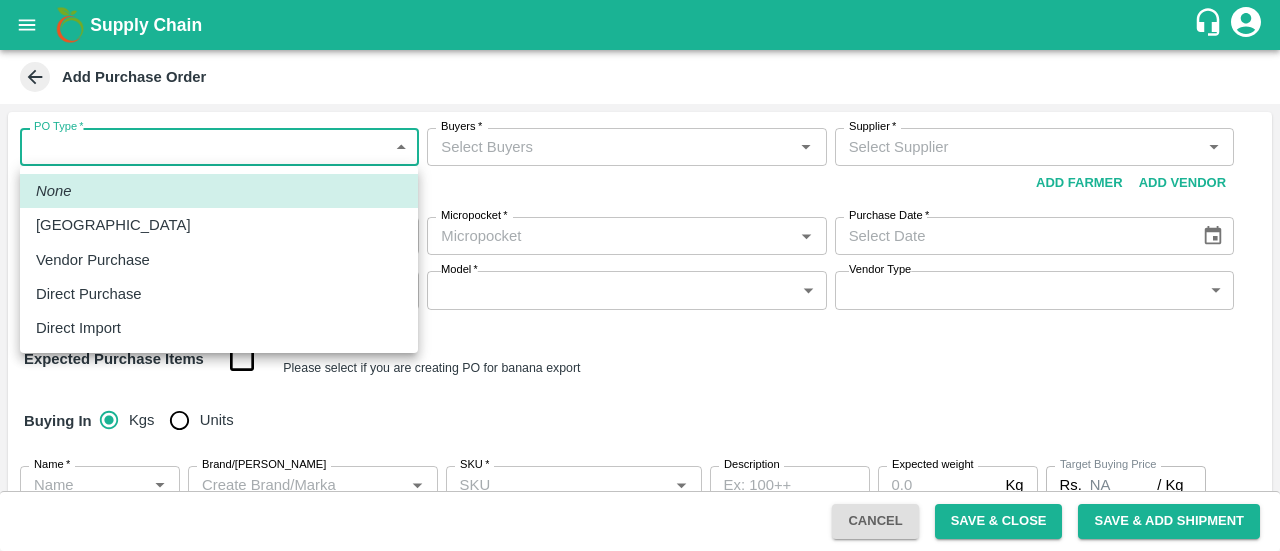 click on "Supply Chain Add Purchase Order PO Type   * ​ PO Type Buyers   * Buyers   * Supplier   * Supplier   * Add Vendor Add Farmer Address   * Address Micropocket   * Micropocket   * Purchase Date   * Purchase Date Incharge Field Executive   * Incharge Field Executive   * Model   * ​ Model Vendor Type ​ Vendor Type Expected Purchase Items Banana Export PO Please select if you are creating PO for banana export Buying In Kgs Units Name   * Name   * Brand/Marka Brand/Marka SKU   * SKU   * Description x Description Expected weight Kg Expected weight Target Buying Price Rs. NA / Kg Target Buying Price Agreed Value   * Rs. / Kg Agreed Value Upload Agreement Upload Chute Percentage % Chute Percentage Cancel Save & Close Save & Add Shipment FruitX Rohru Mandi FruitX Oddi Mandi FruitX Jeewana Mandi 23-24 Freshmax warehouse Nashik Grapes Export PH DMP Raj Agro industries PH Amrut Jadhav Logout None Farm Gate Vendor Purchase Direct Purchase Direct Import" at bounding box center (640, 275) 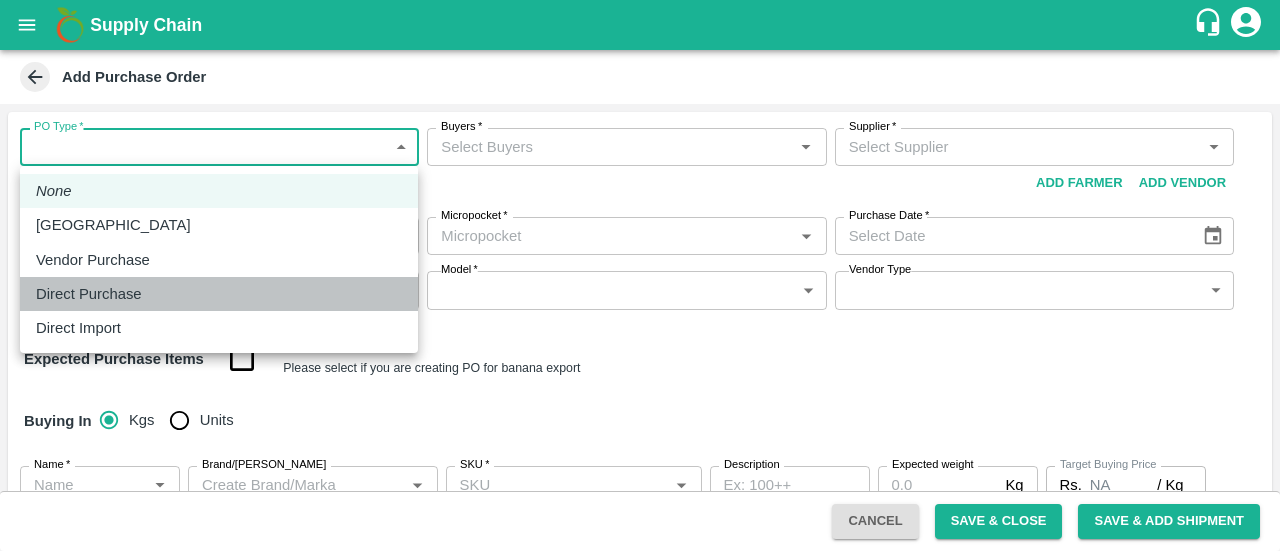 click on "Direct Purchase" at bounding box center [89, 294] 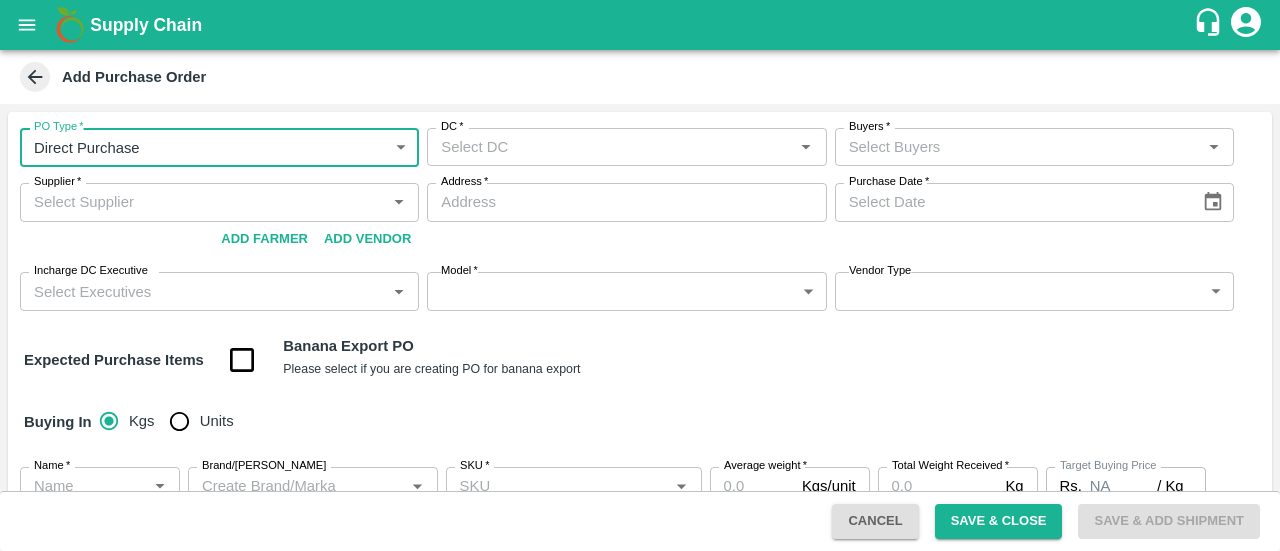 click on "DC   *" at bounding box center (626, 147) 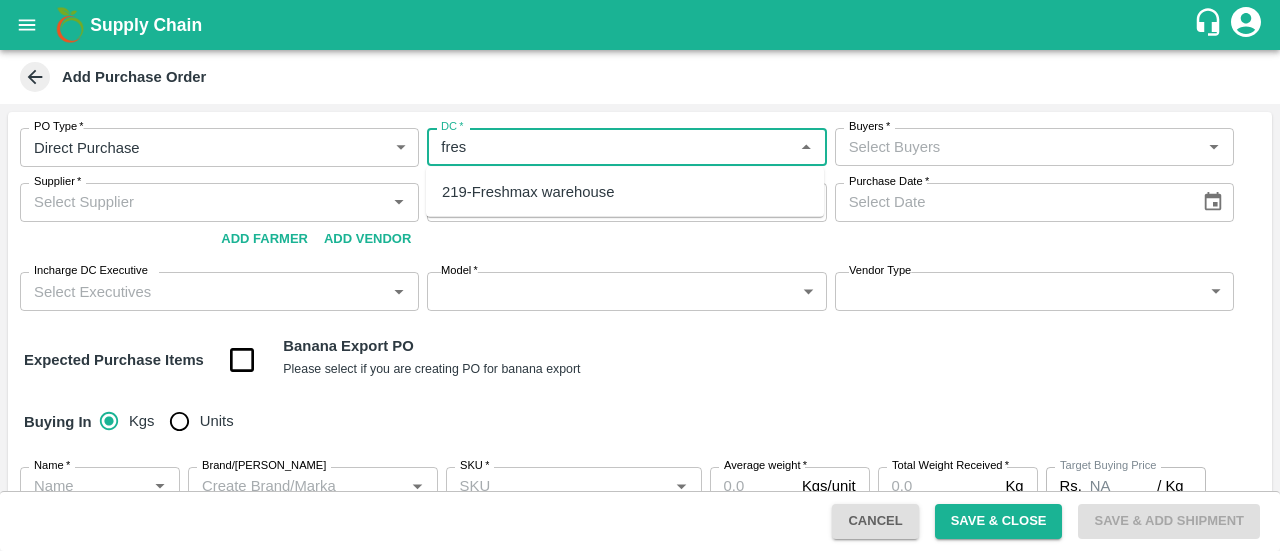 click on "219-Freshmax warehouse" at bounding box center (528, 192) 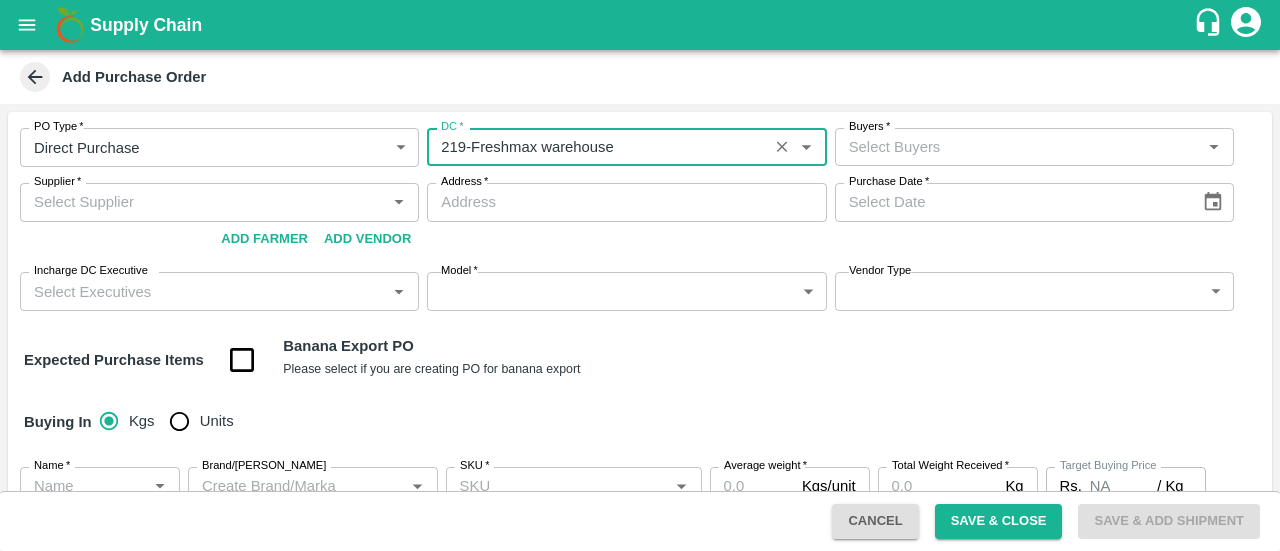 type on "219-Freshmax warehouse" 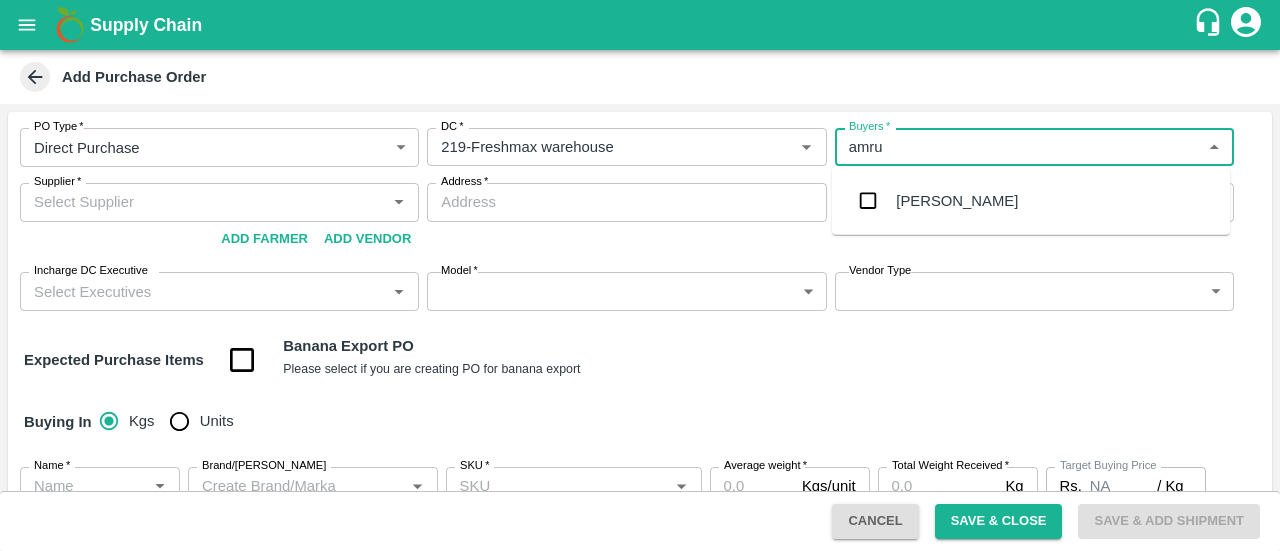 type on "amrut" 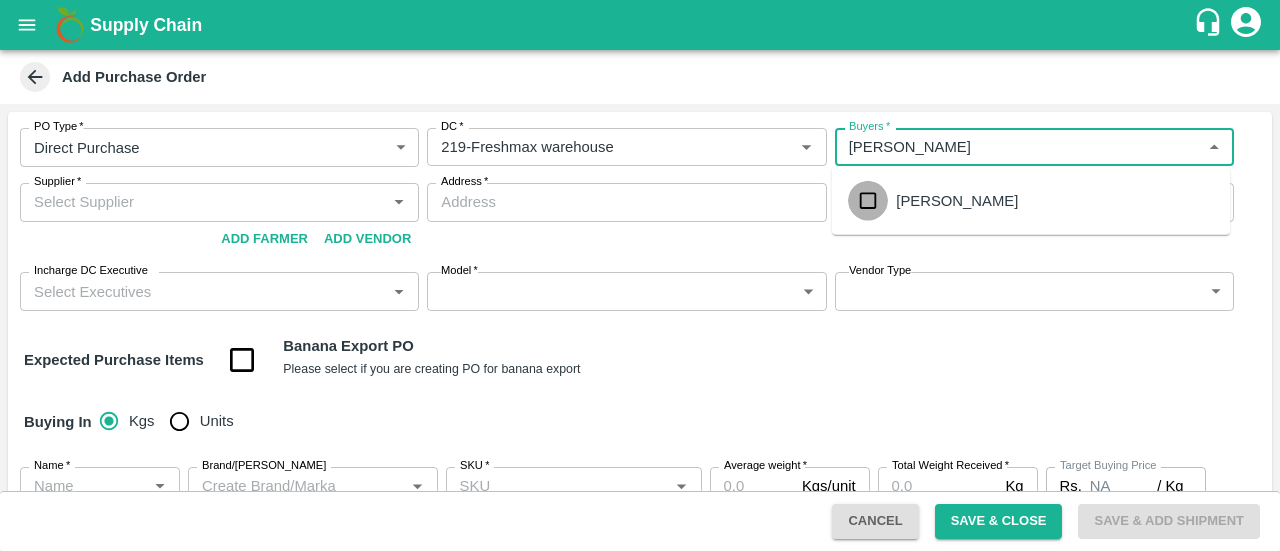 click at bounding box center (868, 201) 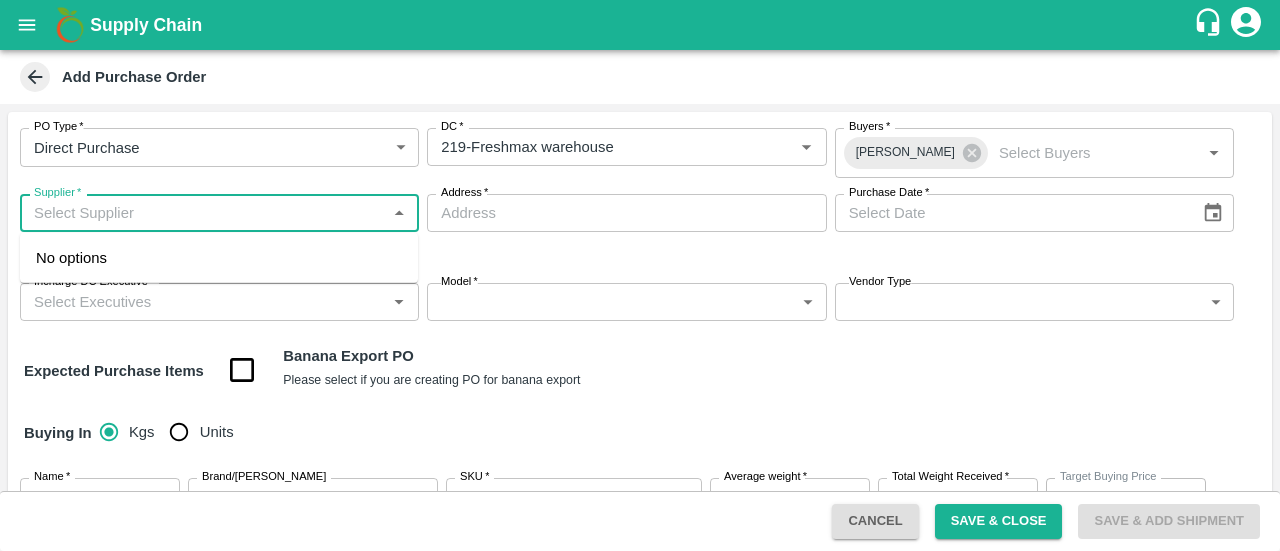 click on "Supplier   *" at bounding box center (203, 213) 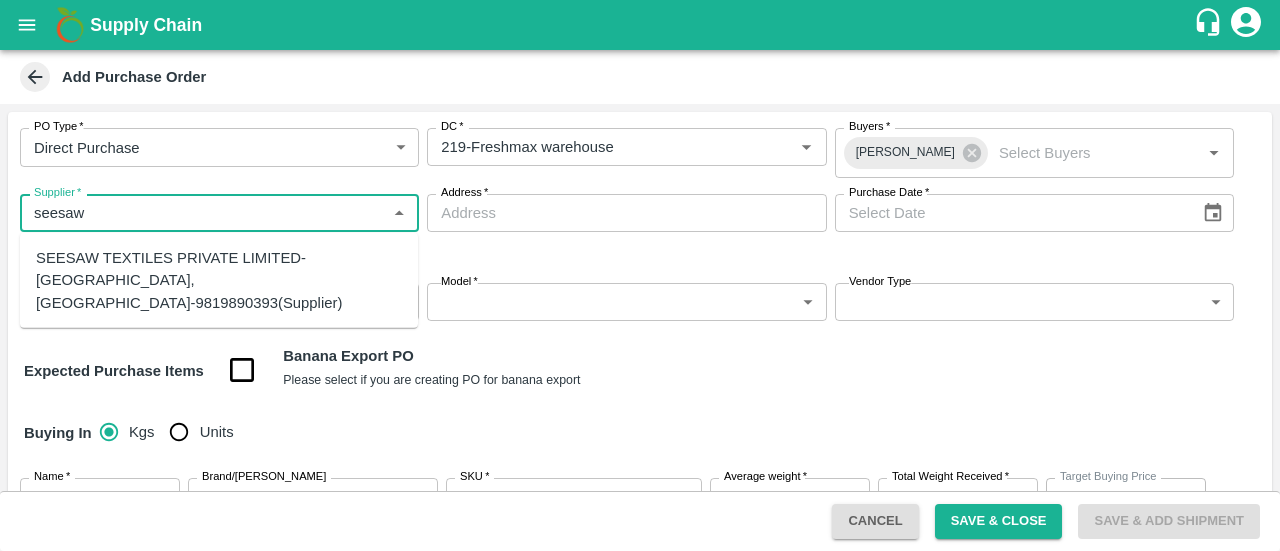 click on "SEESAW TEXTILES PRIVATE LIMITED-goregaon, mumbai-9819890393(Supplier)" at bounding box center [219, 280] 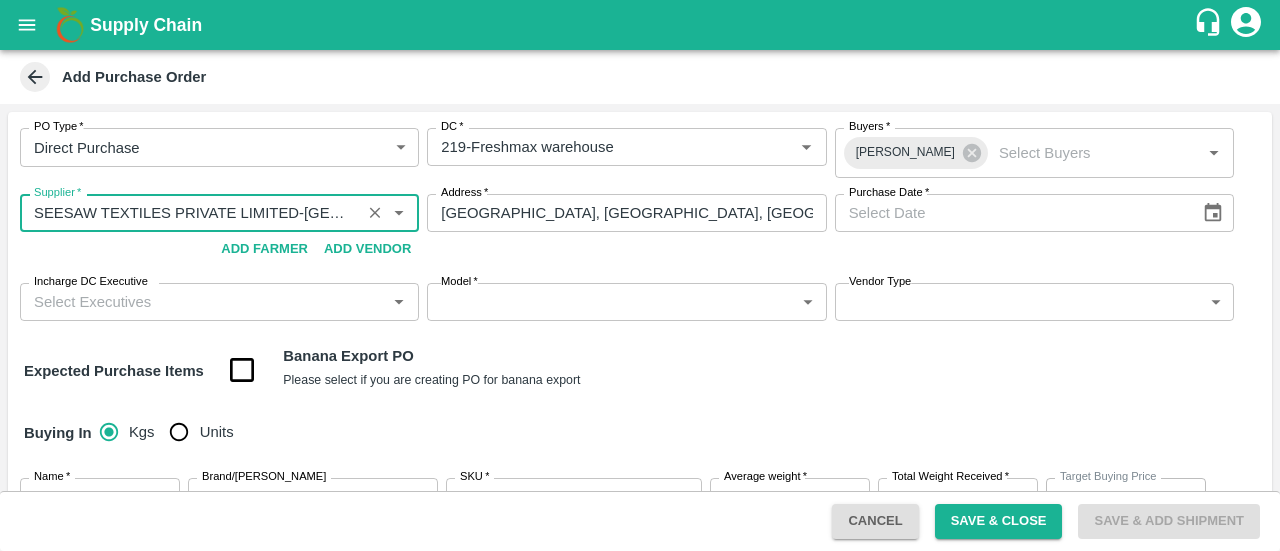 type on "SEESAW TEXTILES PRIVATE LIMITED-goregaon, mumbai-9819890393(Supplier)" 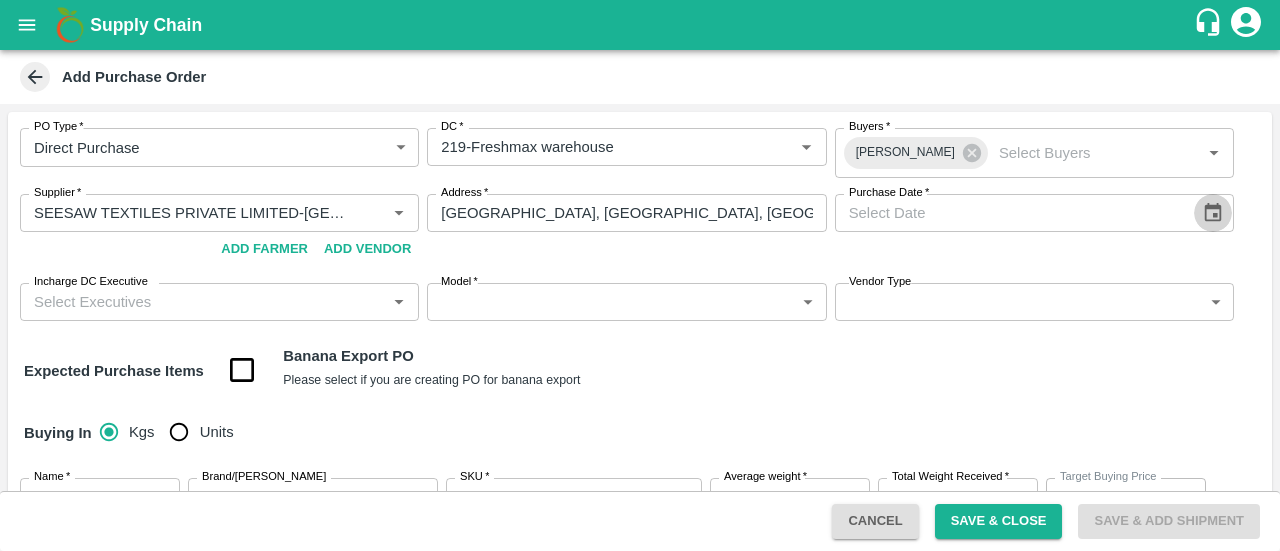 click 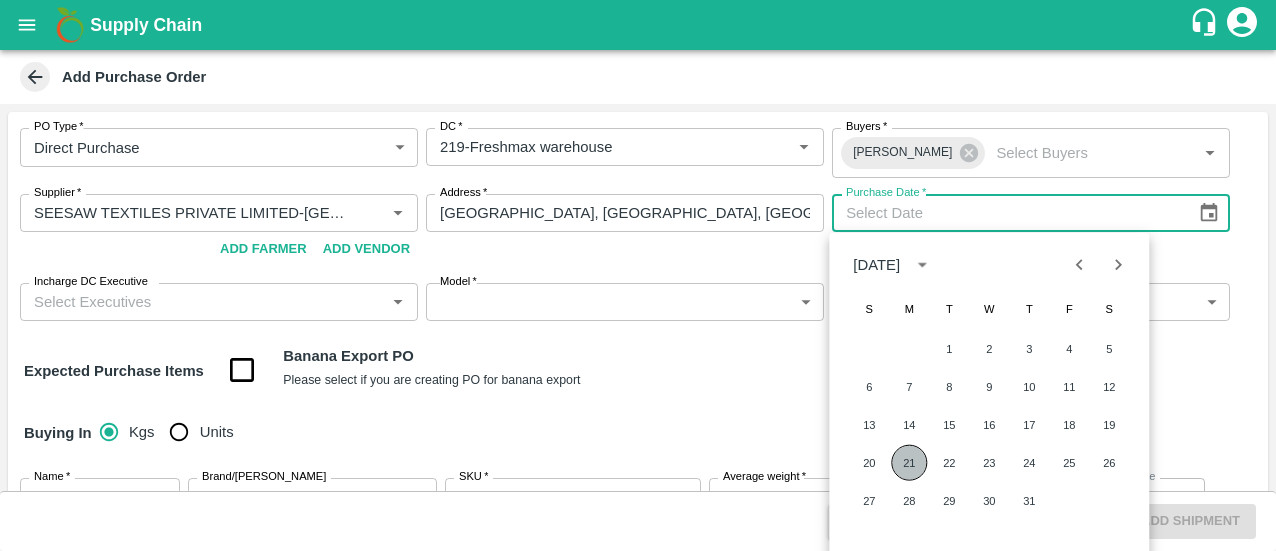 click on "21" at bounding box center (909, 463) 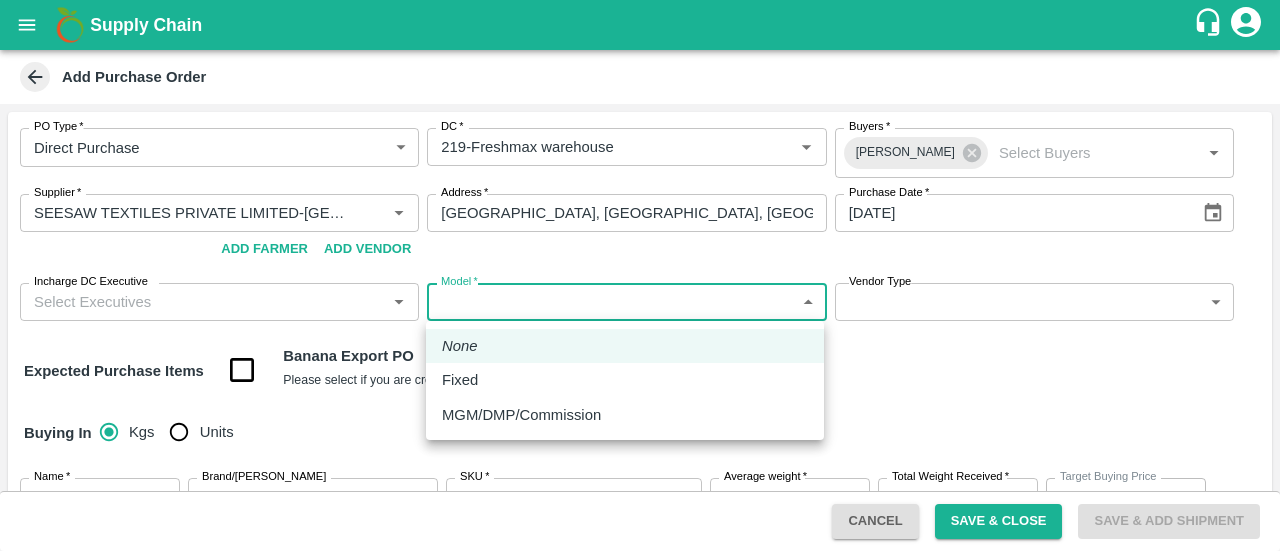 click on "Supply Chain Add Purchase Order PO Type   * Direct Purchase 3 PO Type DC   * DC   * Buyers   * Amrut Jadhav Buyers   * Supplier   * Supplier   * Add Vendor Add Farmer Address   * goregaon, mumbai, mumbai, Maharashtra Address Purchase Date   * 21/07/2025 Purchase Date Incharge DC Executive Incharge DC Executive   * Model   * ​ Model Vendor Type ​ Vendor Type Expected Purchase Items Banana Export PO Please select if you are creating PO for banana export Buying In Kgs Units Name   * Name   * Brand/Marka Brand/Marka SKU   * SKU   * Average weight   * Kgs/unit Average weight Total Weight Received   * Kg Total Weight Received Target Buying Price Rs. NA / Kg Target Buying Price Agreed Value   * Rs. / Kg Agreed Value Packaging   * ​ Packaging Total Amount : ₹ 0 ( 0 x 0 ) Upload Agreement Upload Chute Percentage % Chute Percentage Cancel Save & Close Save & Add Shipment FruitX Rohru Mandi FruitX Oddi Mandi FruitX Jeewana Mandi 23-24 Freshmax warehouse Amrut Jadhav Logout" at bounding box center (640, 275) 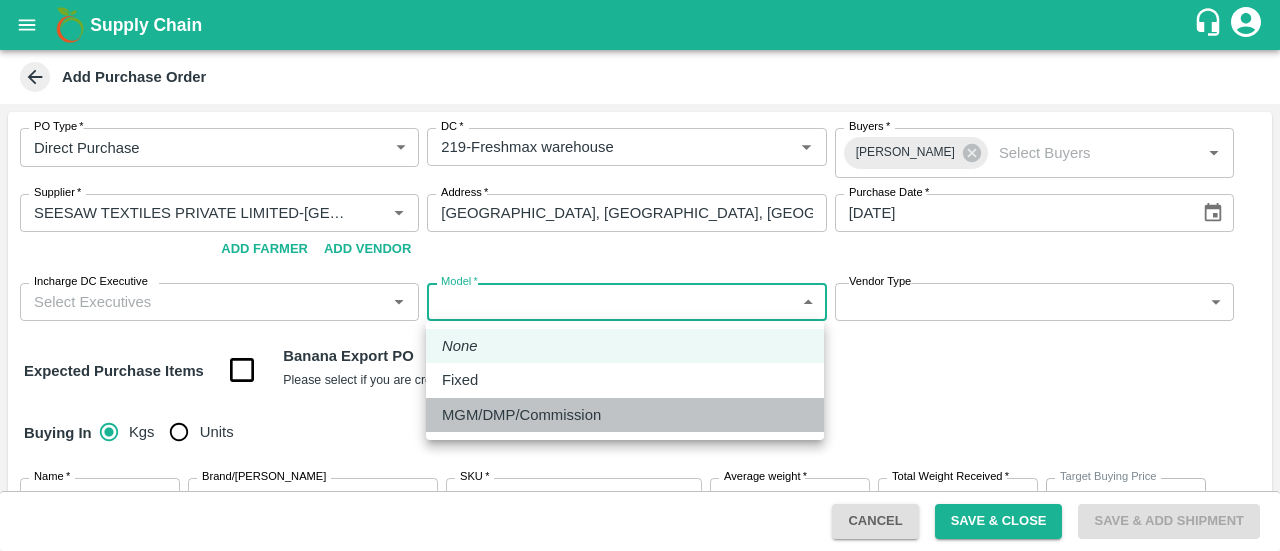 click on "MGM/DMP/Commission" at bounding box center [521, 415] 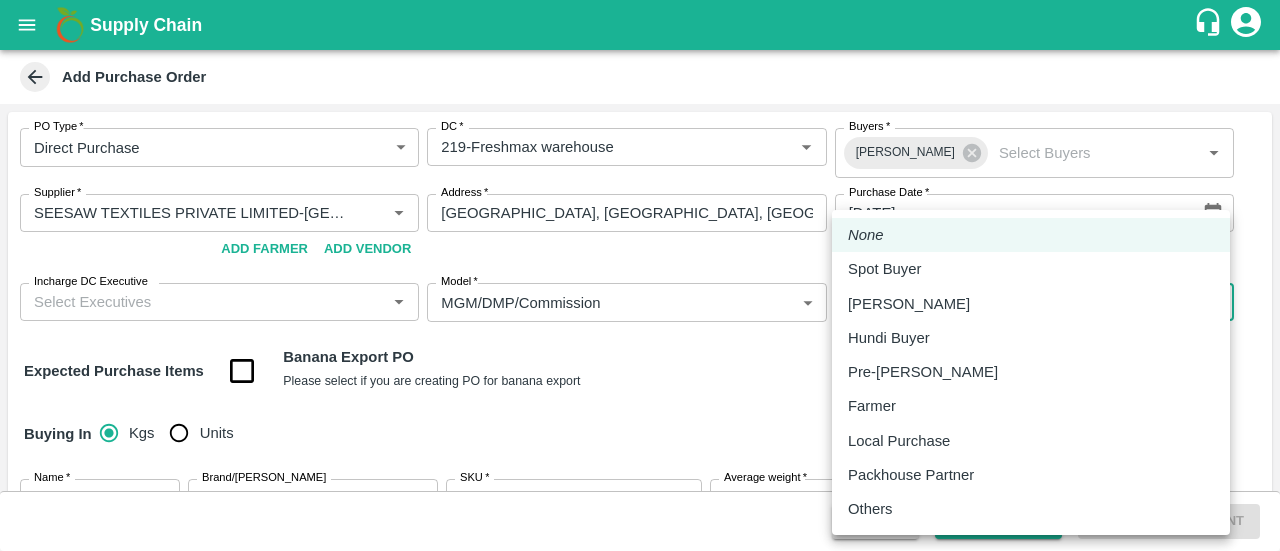 click on "Supply Chain Add Purchase Order PO Type   * Direct Purchase 3 PO Type DC   * DC   * Buyers   * Amrut Jadhav Buyers   * Supplier   * Supplier   * Add Vendor Add Farmer Address   * goregaon, mumbai, mumbai, Maharashtra Address Purchase Date   * 21/07/2025 Purchase Date Incharge DC Executive Incharge DC Executive   * Model   * MGM/DMP/Commission Commision Model Vendor Type ​ Vendor Type Expected Purchase Items Banana Export PO Please select if you are creating PO for banana export Buying In Kgs Units Name   * Name   * Brand/Marka Brand/Marka SKU   * SKU   * Average weight   * Kgs/unit Average weight Total Weight Received   * Kg Total Weight Received Target Buying Price Rs. NA / Kg Target Buying Price Agreed Value   * Rs. / Kg Agreed Value Packaging   * ​ Packaging Total Amount : ₹ 0 ( 0 x 0 ) Upload Agreement Upload Chute Percentage % Chute Percentage Cancel Save & Close Save & Add Shipment FruitX Rohru Mandi FruitX Oddi Mandi FruitX Jeewana Mandi 23-24 Amrut Jadhav" at bounding box center [640, 275] 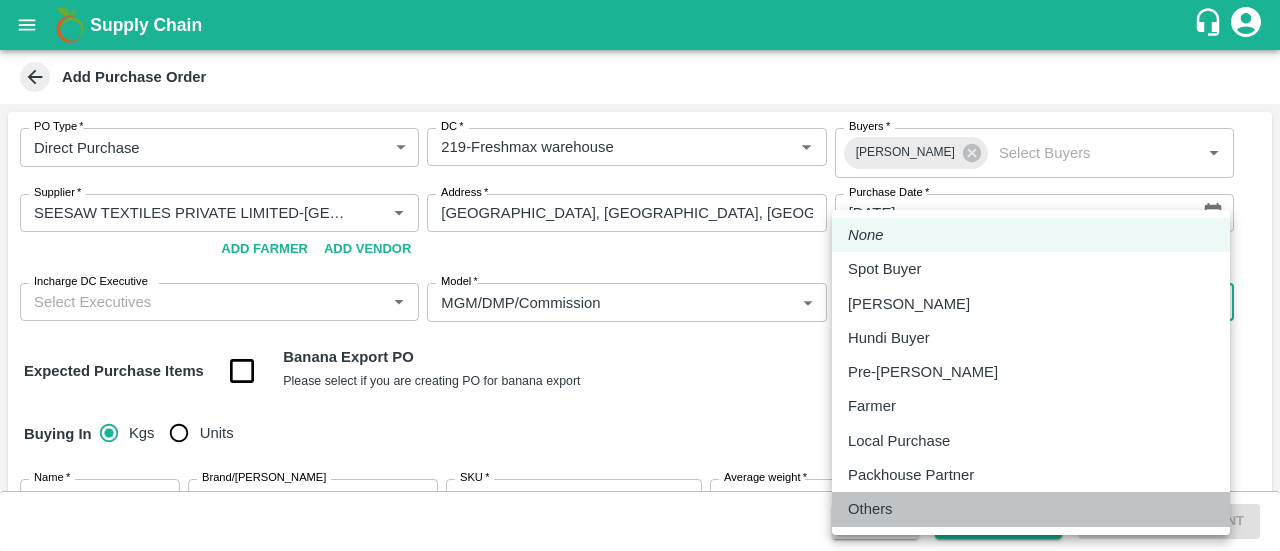 click on "Others" at bounding box center (1031, 509) 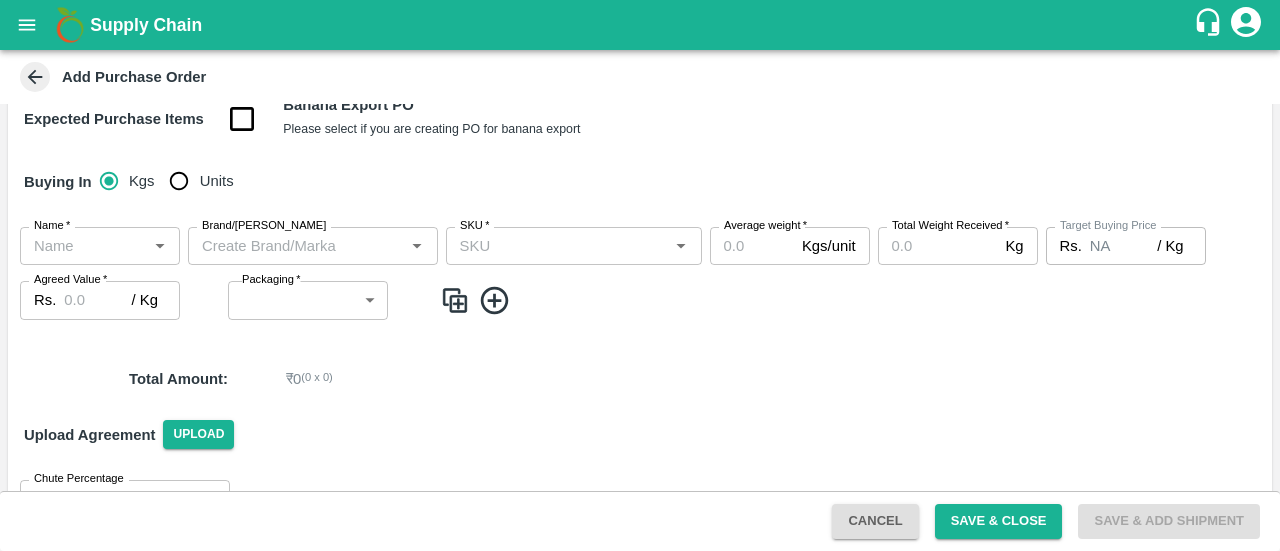 scroll, scrollTop: 253, scrollLeft: 0, axis: vertical 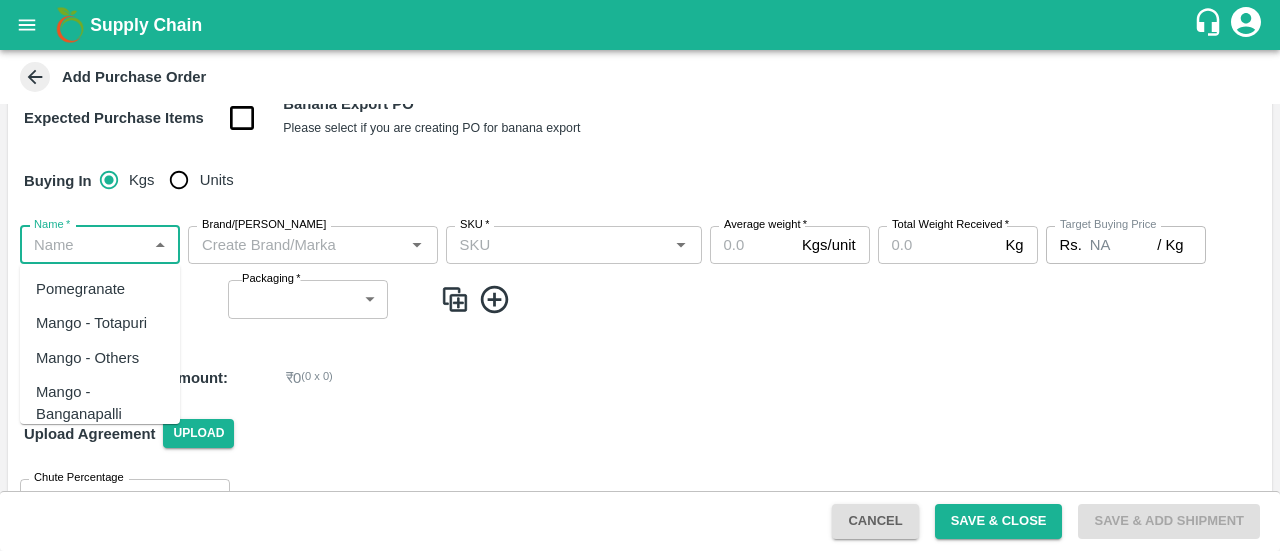 click on "Name   *" at bounding box center (83, 245) 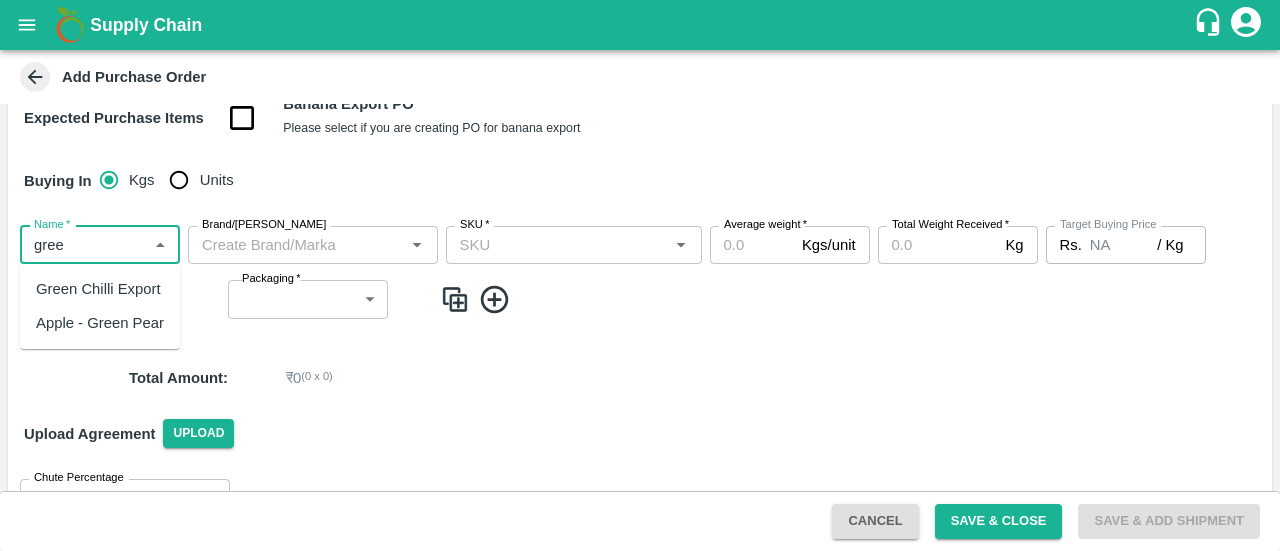 click on "Green Chilli Export" at bounding box center [98, 289] 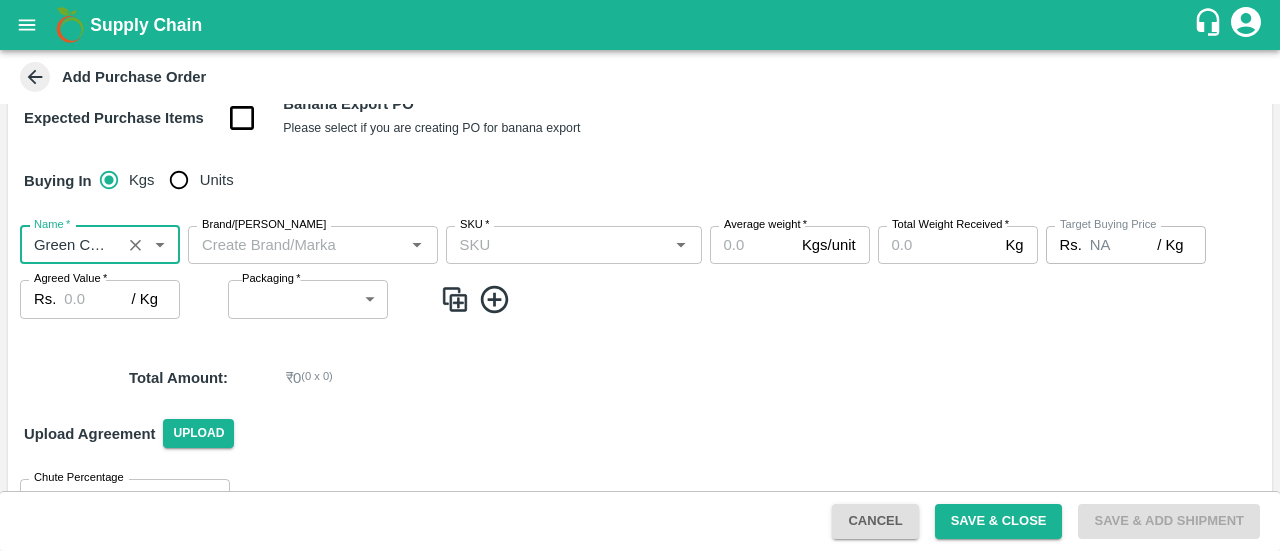 type on "Green Chilli Export" 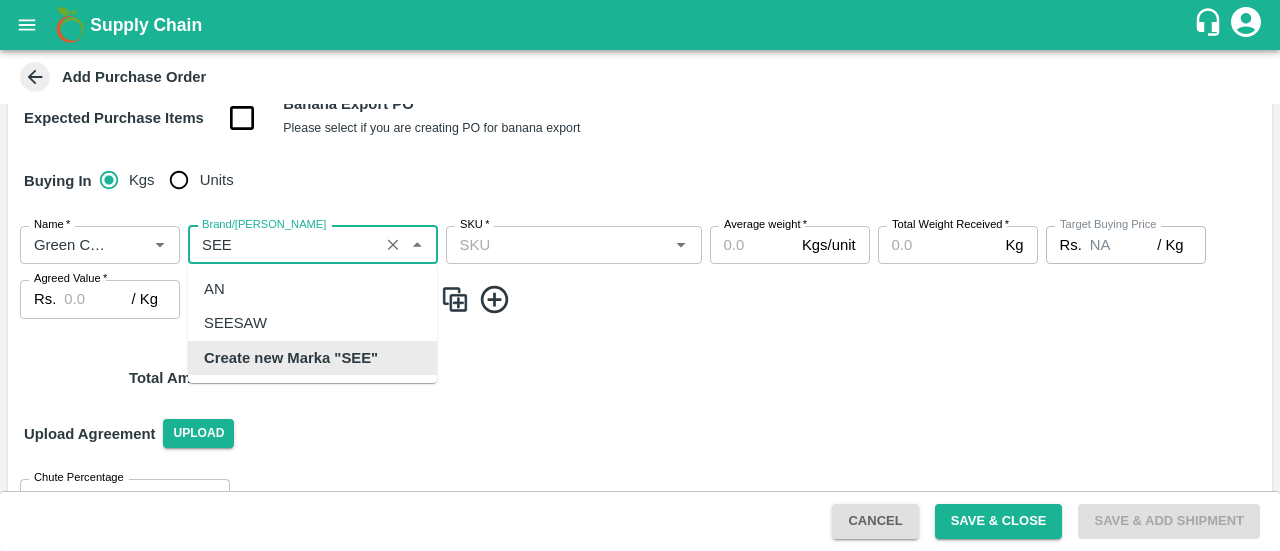 scroll, scrollTop: 0, scrollLeft: 0, axis: both 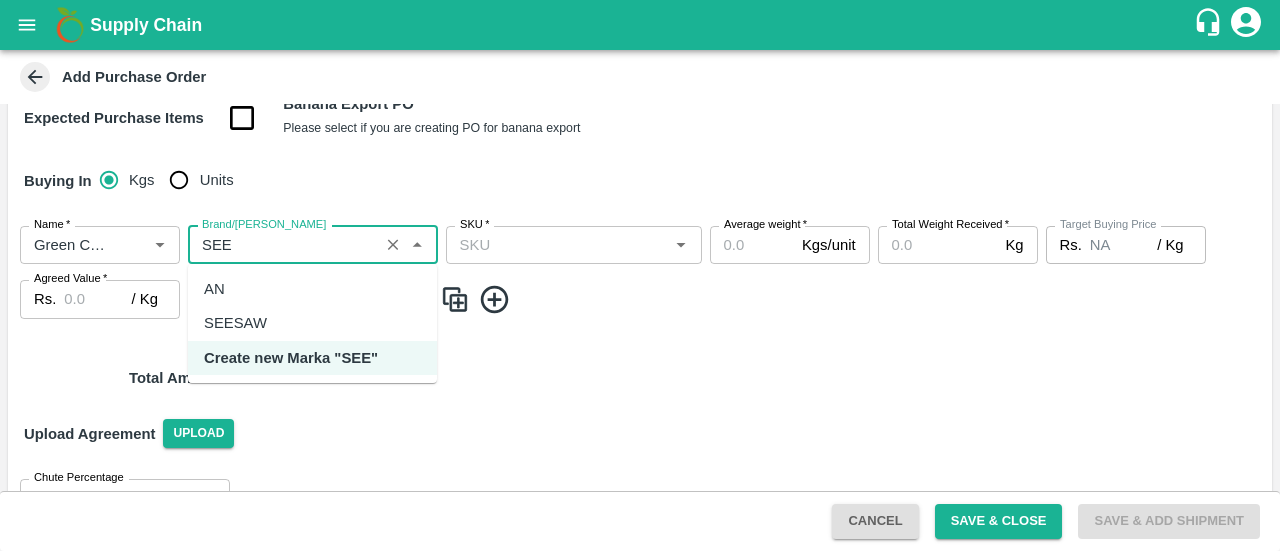 click on "SEESAW" at bounding box center (312, 323) 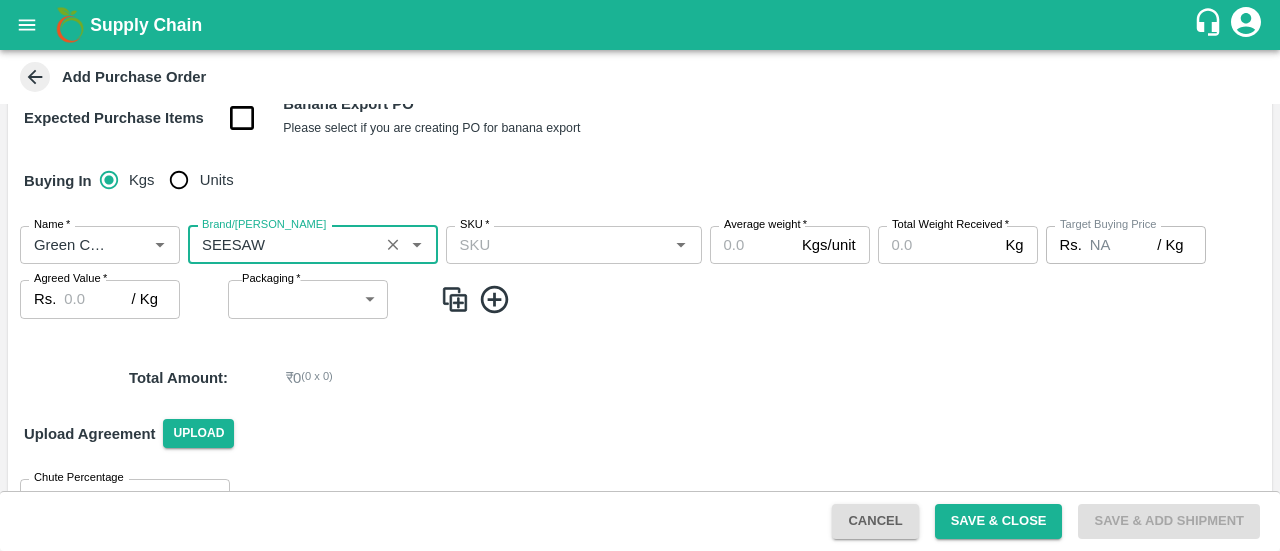 type on "SEESAW" 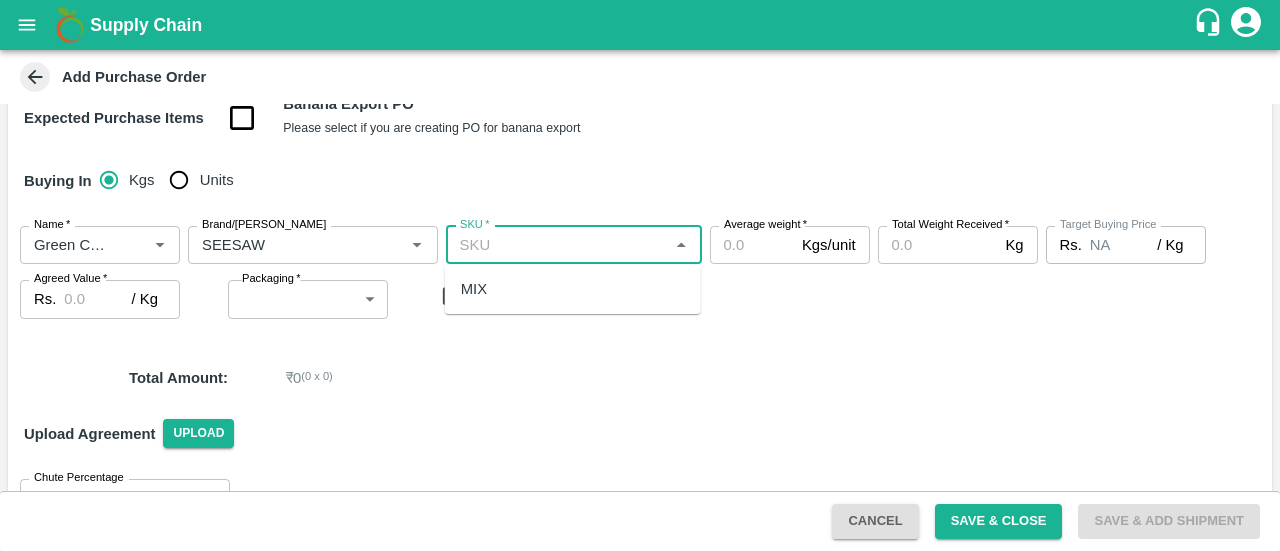 click on "SKU   *" at bounding box center (557, 245) 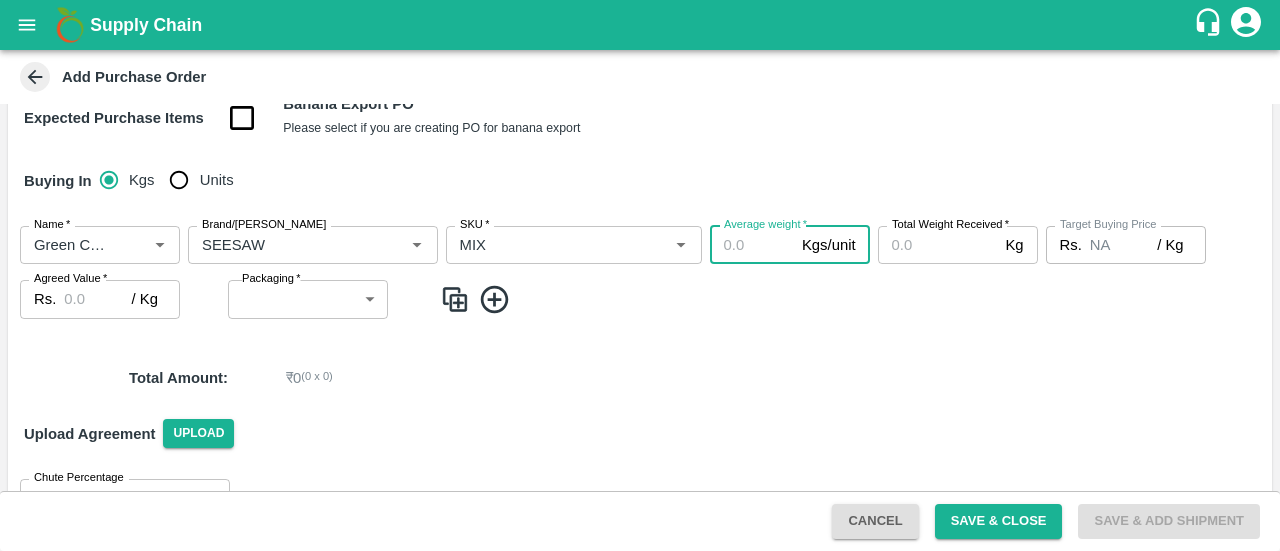 click on "Average weight   *" at bounding box center (752, 245) 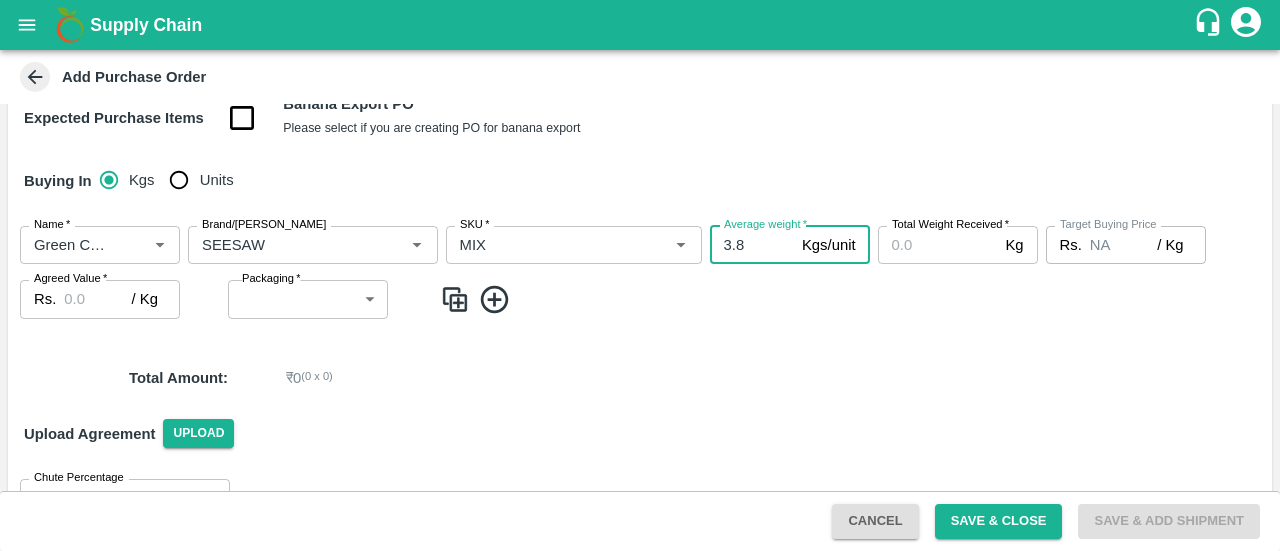 type on "3.8" 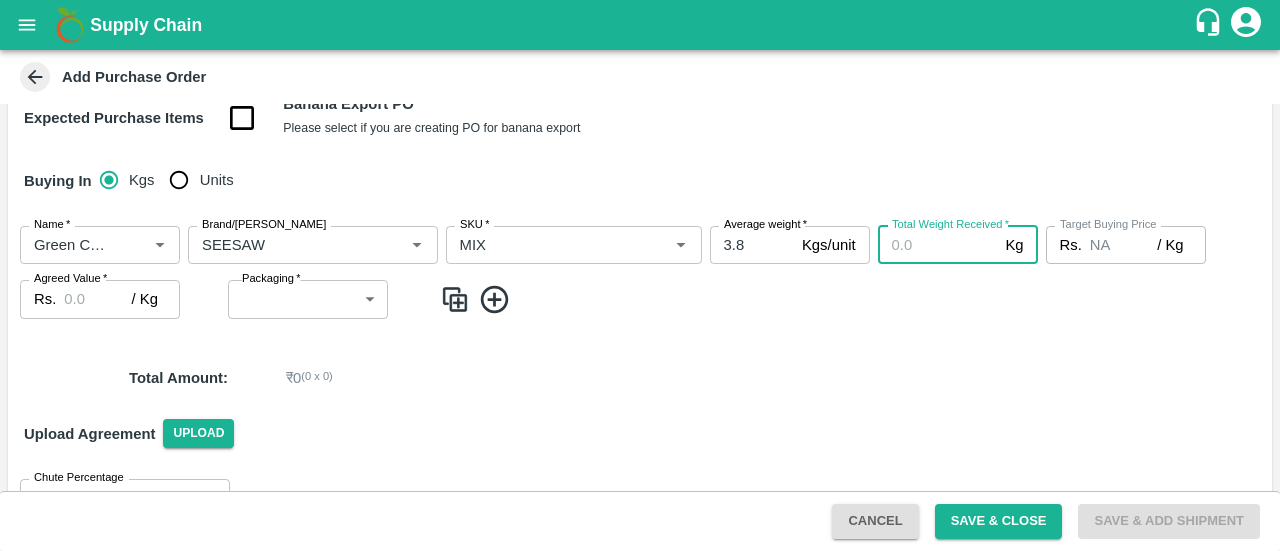 click on "Total Weight Received   *" at bounding box center [938, 245] 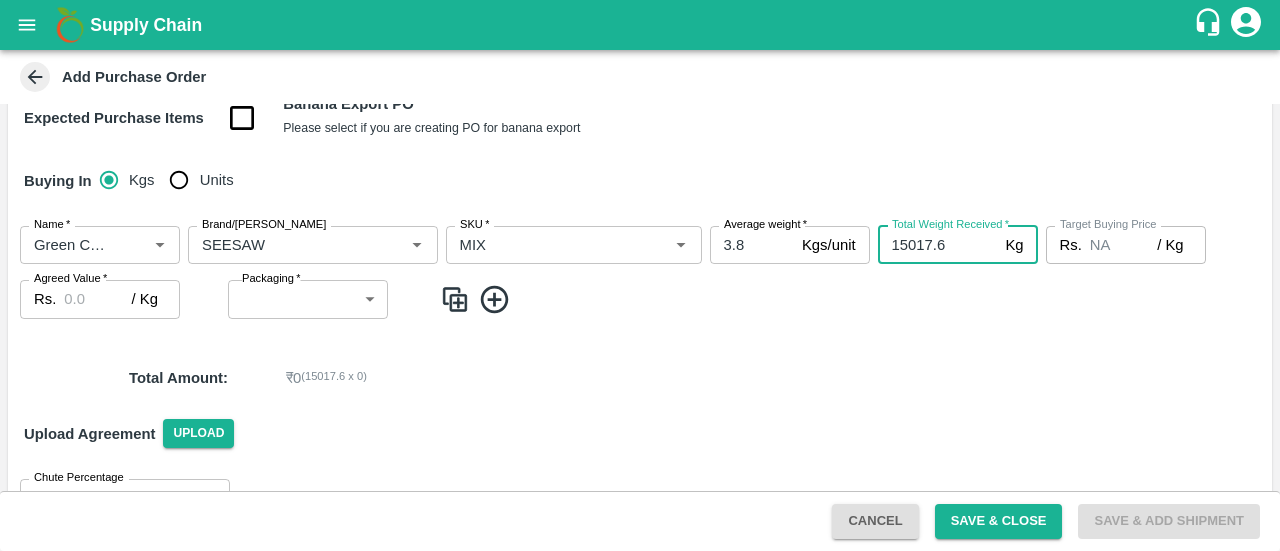 type on "15017.6" 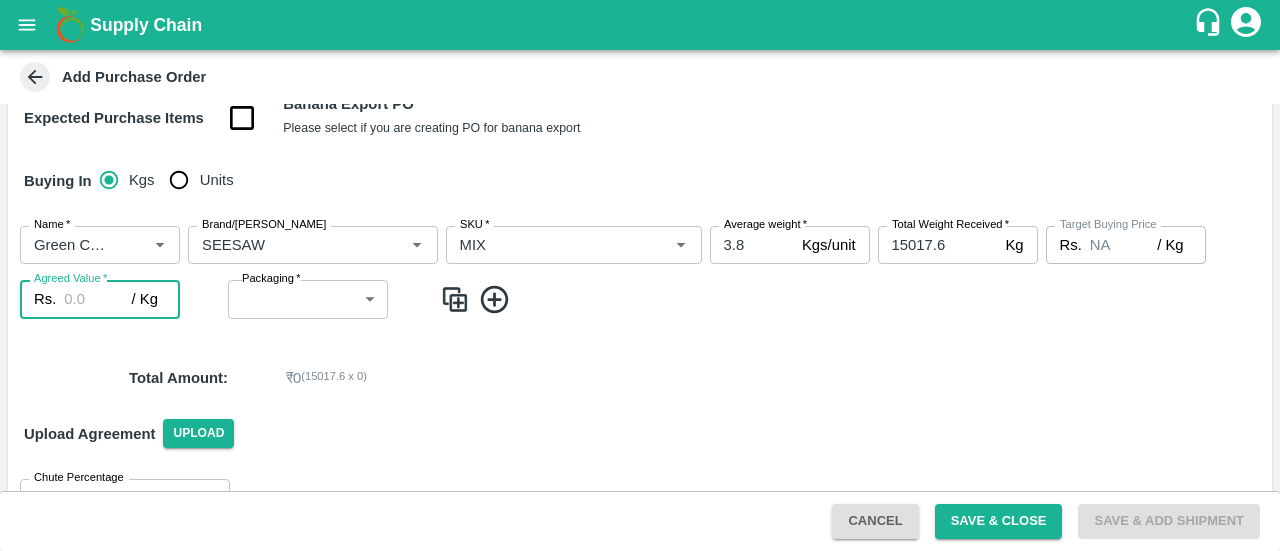 click on "Agreed Value   *" at bounding box center (97, 299) 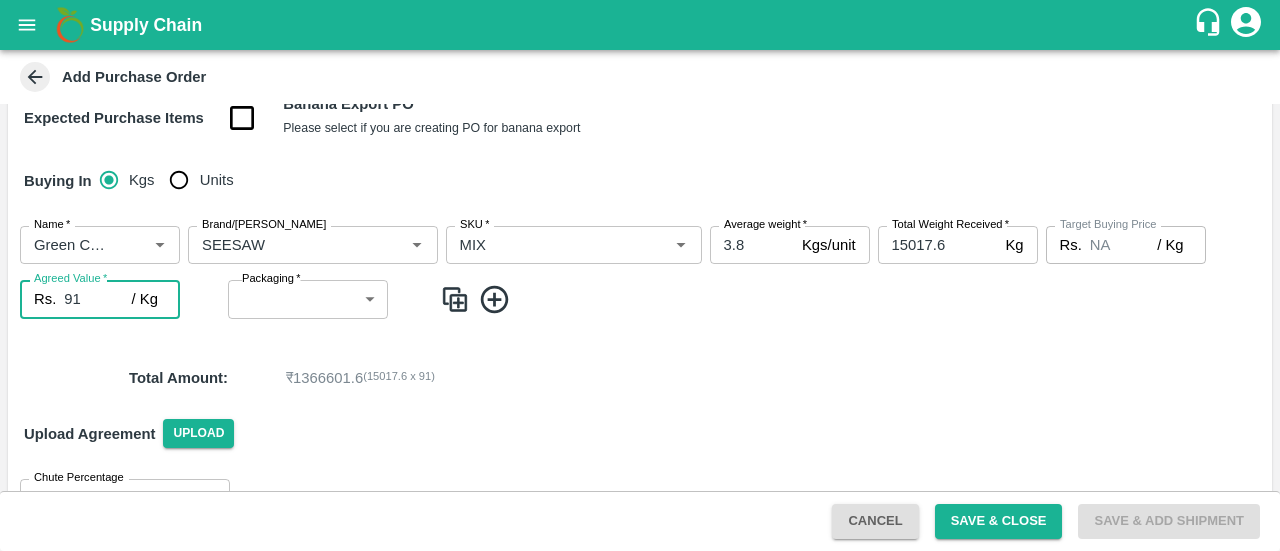 type on "91" 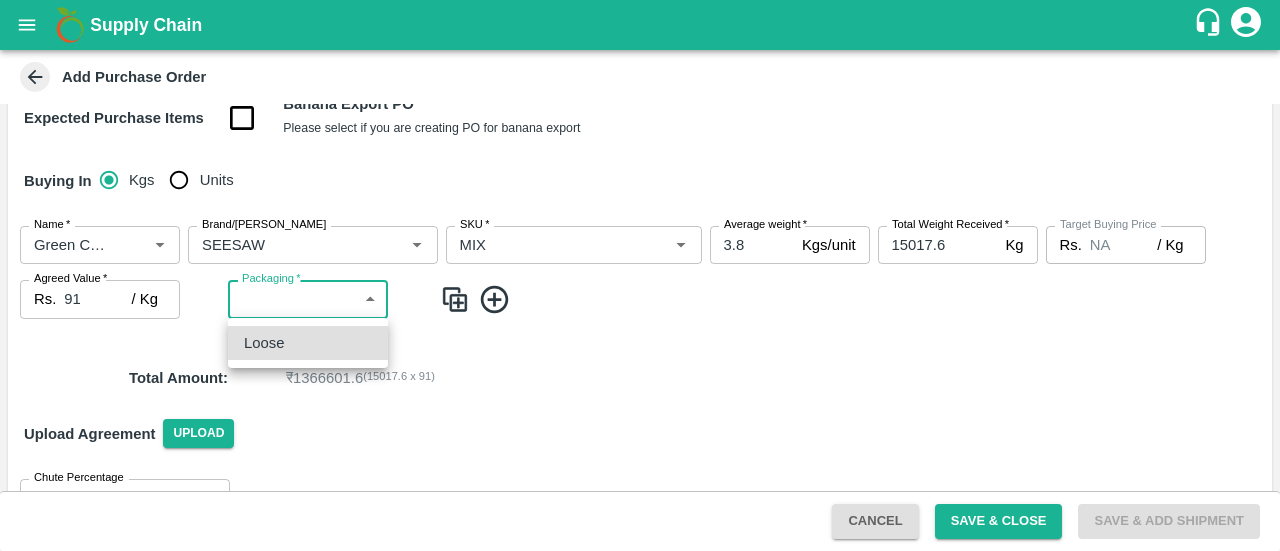 click on "Supply Chain Add Purchase Order PO Type   * Direct Purchase 3 PO Type DC   * DC   * Buyers   * Amrut Jadhav Buyers   * Supplier   * Supplier   * Add Vendor Add Farmer Address   * goregaon, mumbai, mumbai, Maharashtra Address Purchase Date   * 21/07/2025 Purchase Date Incharge DC Executive Incharge DC Executive   * Model   * MGM/DMP/Commission Commision Model Vendor Type Others OTHER Vendor Type Expected Purchase Items Banana Export PO Please select if you are creating PO for banana export Buying In Kgs Units Name   * Name   * Brand/Marka Brand/Marka SKU   * SKU   * Average weight   * 3.8 Kgs/unit Average weight Total Weight Received   * 15017.6 Kg Total Weight Received Target Buying Price Rs. NA / Kg Target Buying Price Agreed Value   * Rs. 91 / Kg Agreed Value Packaging   * ​ Packaging Total Amount : ₹ 1366601.6 ( 15017.6 x 91 ) Upload Agreement Upload Chute Percentage % Chute Percentage Cancel Save & Close Save & Add Shipment FruitX Rohru Mandi FruitX Oddi Mandi" at bounding box center [640, 275] 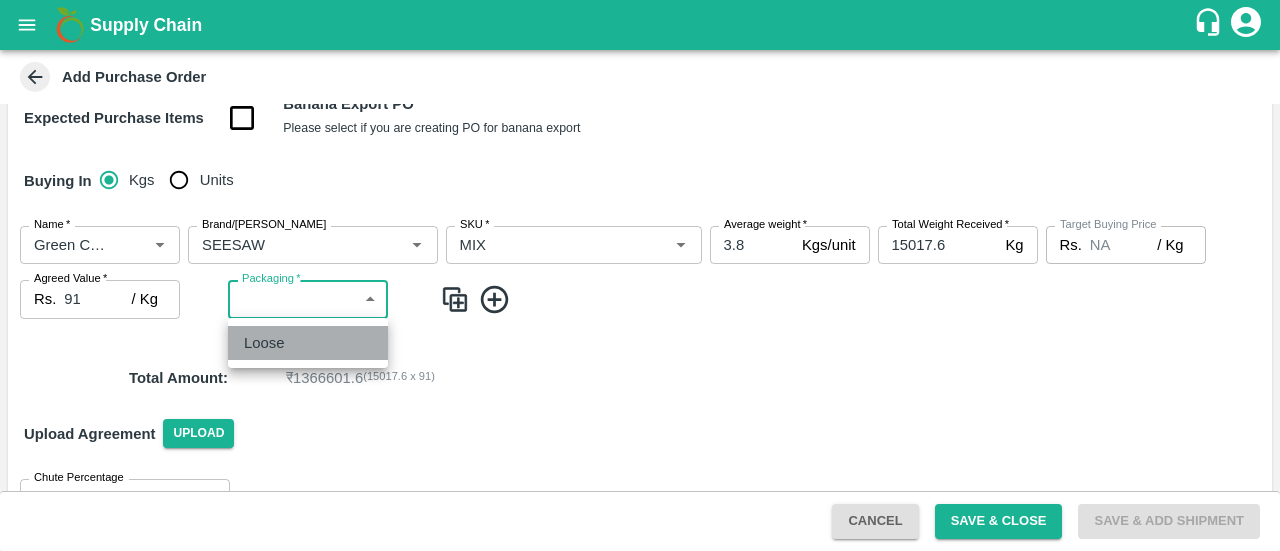 click on "Loose" at bounding box center (308, 343) 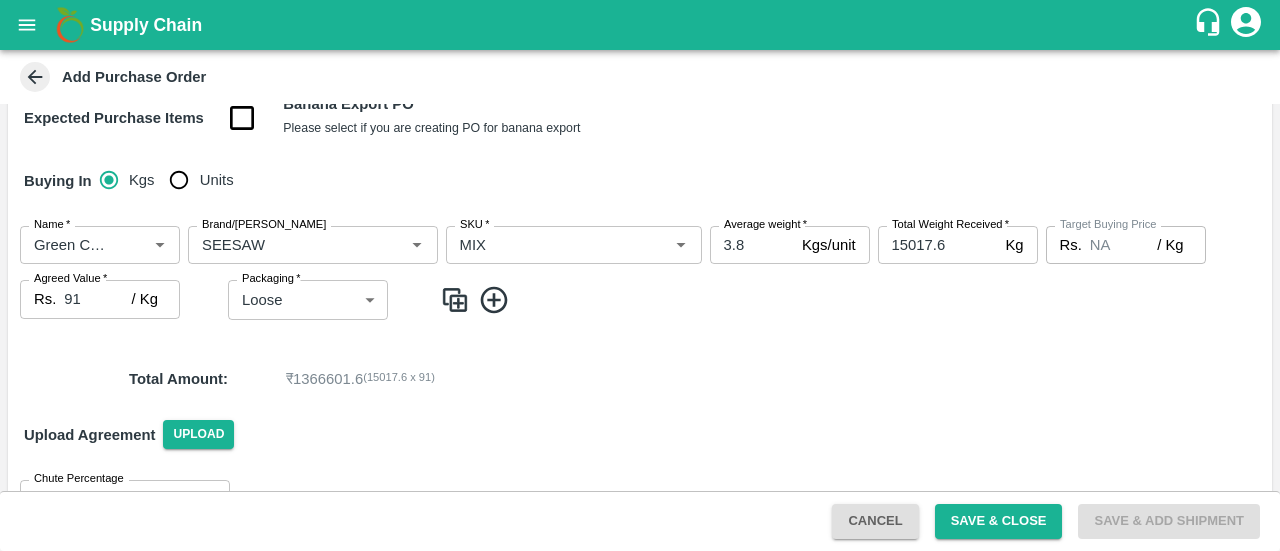 click on "Total Amount : ₹ 1366601.6 ( 15017.6 x 91 )" at bounding box center [640, 379] 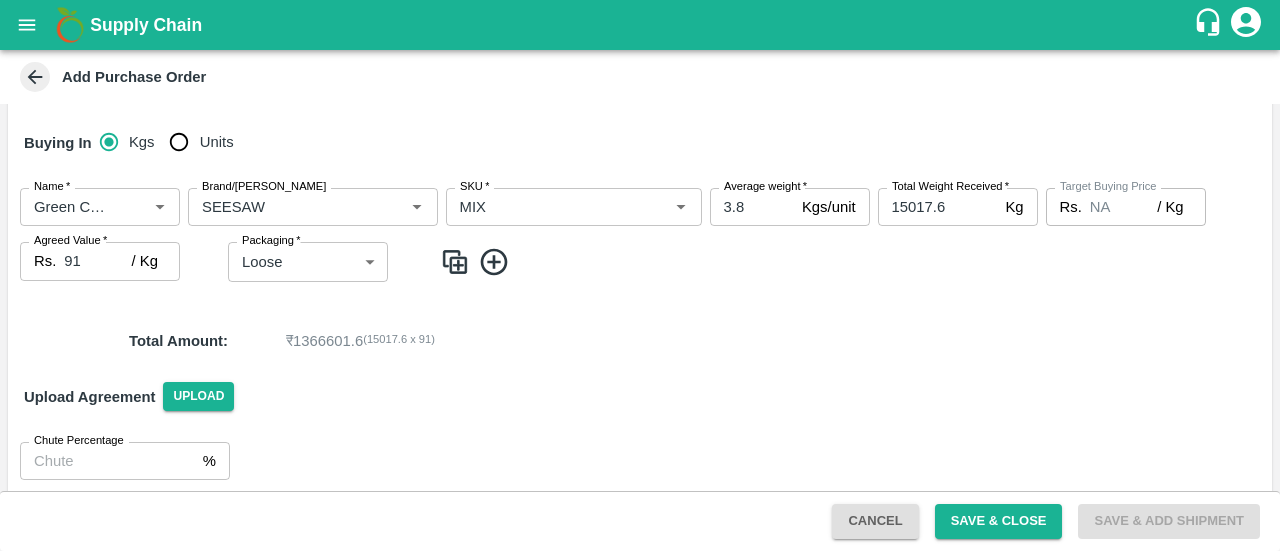 scroll, scrollTop: 303, scrollLeft: 0, axis: vertical 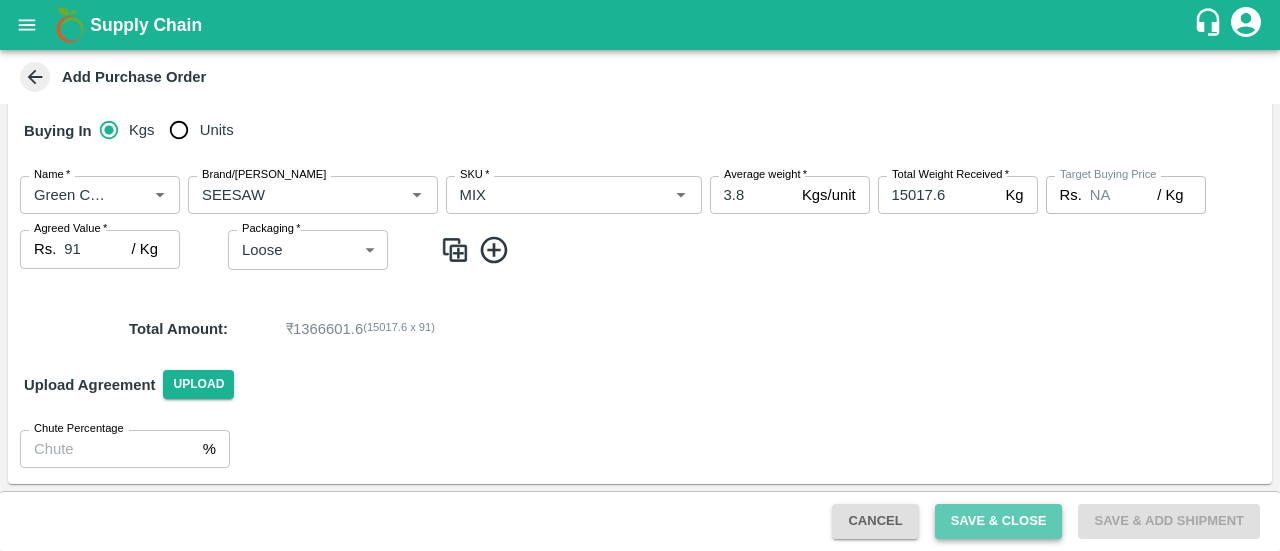 click on "Save & Close" at bounding box center (999, 521) 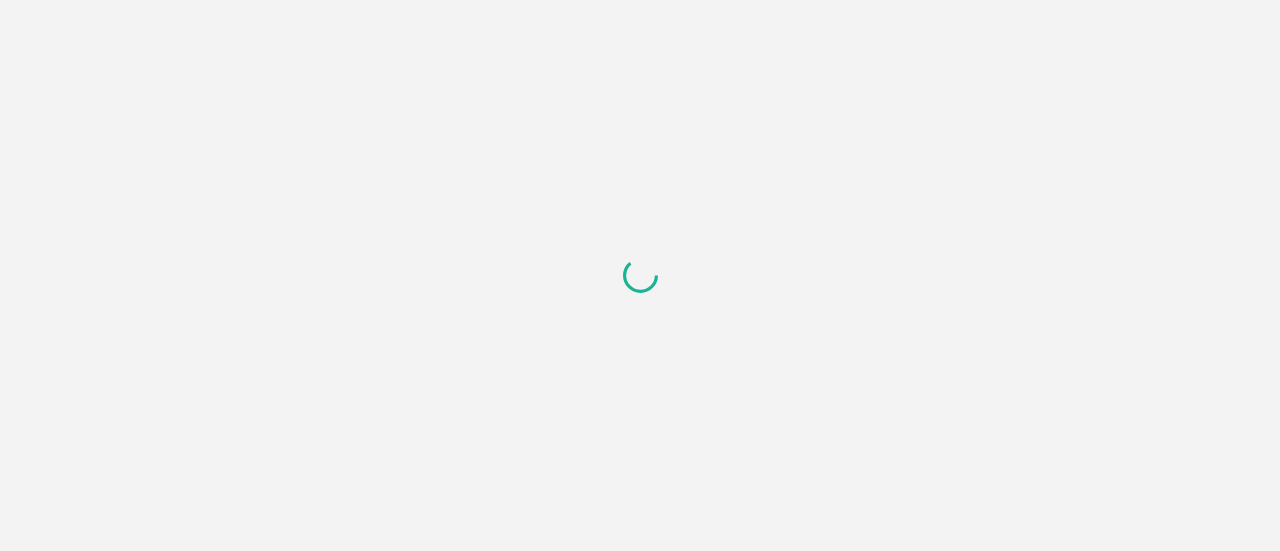 scroll, scrollTop: 0, scrollLeft: 0, axis: both 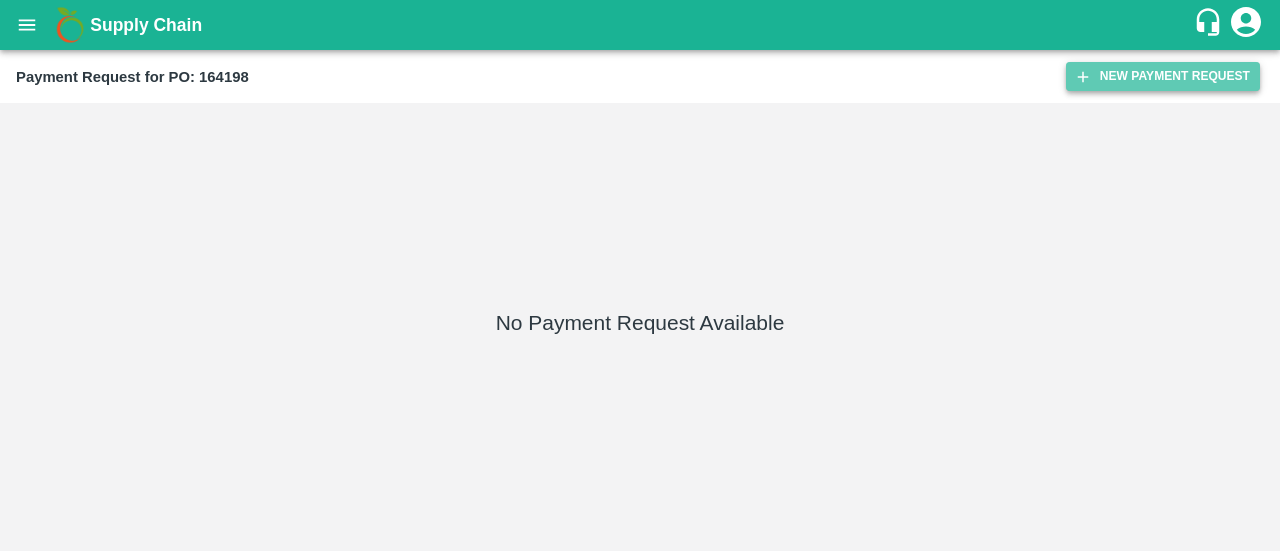 click on "New Payment Request" at bounding box center (1163, 76) 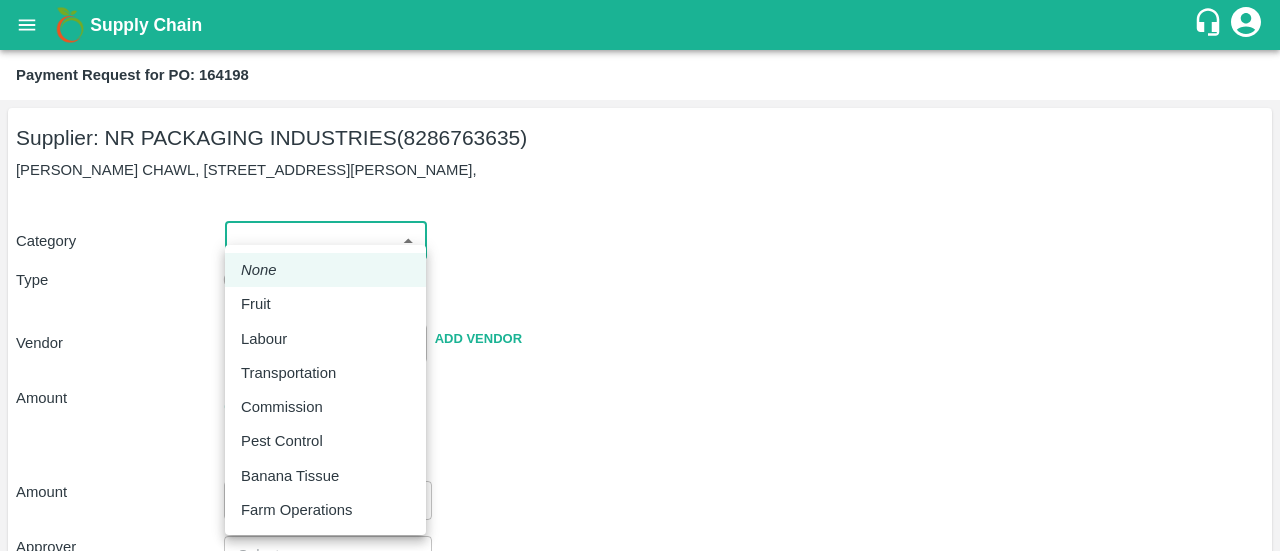 click on "Supply Chain Payment Request for PO: 164198 Supplier:    NR PACKAGING INDUSTRIES  (8286763635) [PERSON_NAME] CHAWL, [STREET_ADDRESS][PERSON_NAME],  Category ​ ​ Type Advance Bill Vendor ​ Add Vendor Amount Total value Per Kg ​ Amount ​ Approver ​ Due Date ​  Priority  Low  High Comment x ​ Attach bill Cancel Save FruitX Rohru Mandi FruitX [PERSON_NAME] FruitX Jeewana Mandi 23-24 Freshmax warehouse Nashik Grapes Export PH DMP [PERSON_NAME] industries PH [PERSON_NAME] Logout None Fruit Labour Transportation Commission Pest Control Banana Tissue Farm Operations" at bounding box center [640, 275] 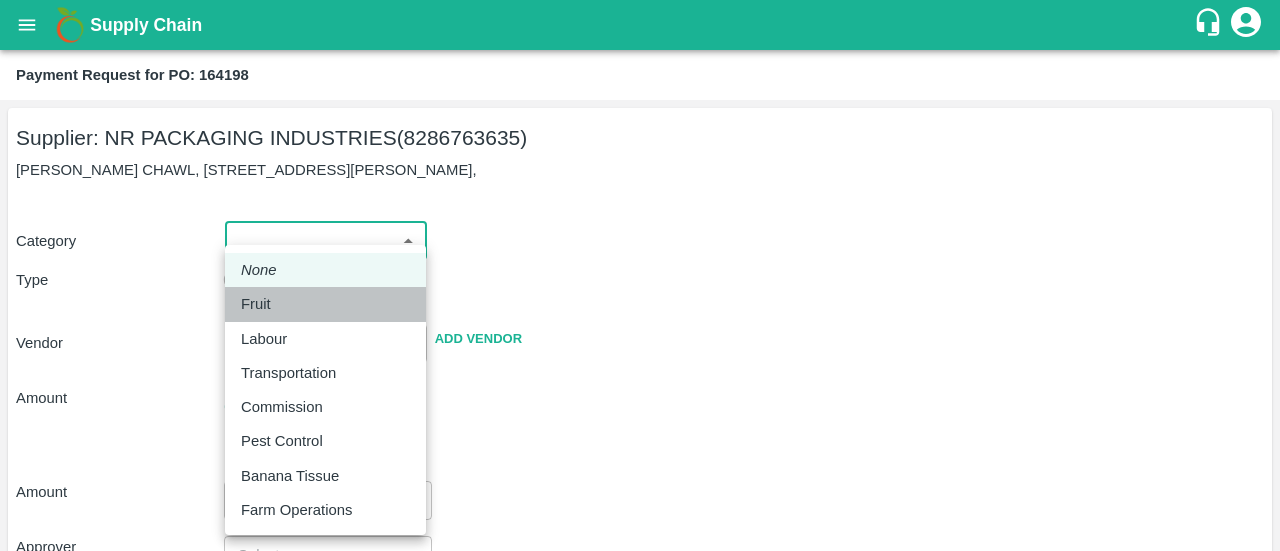 click on "Fruit" at bounding box center [256, 304] 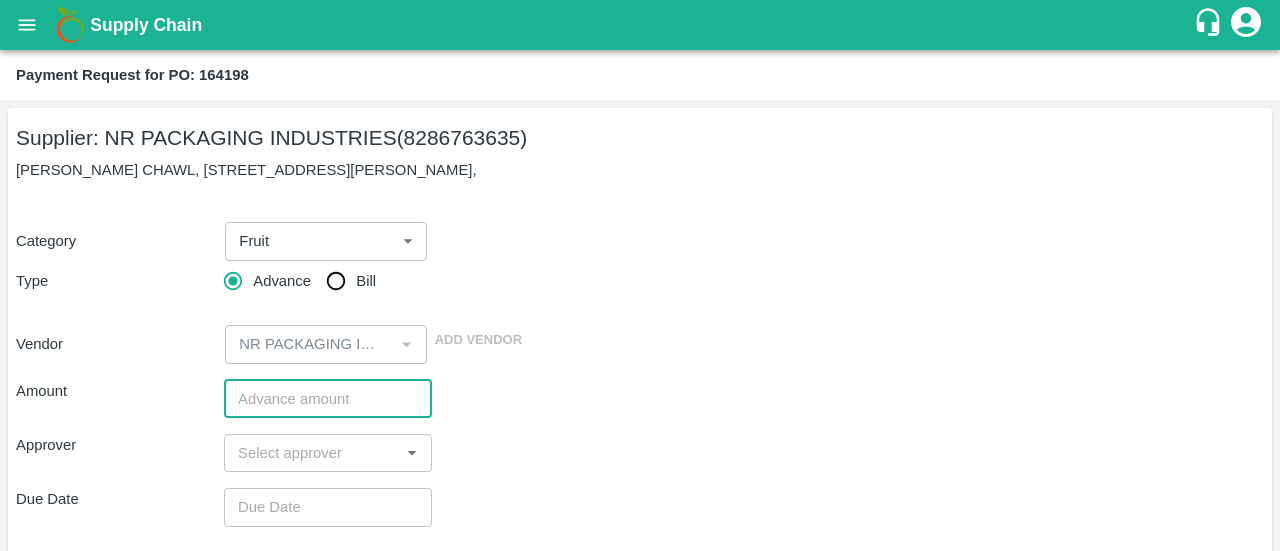 click at bounding box center [328, 399] 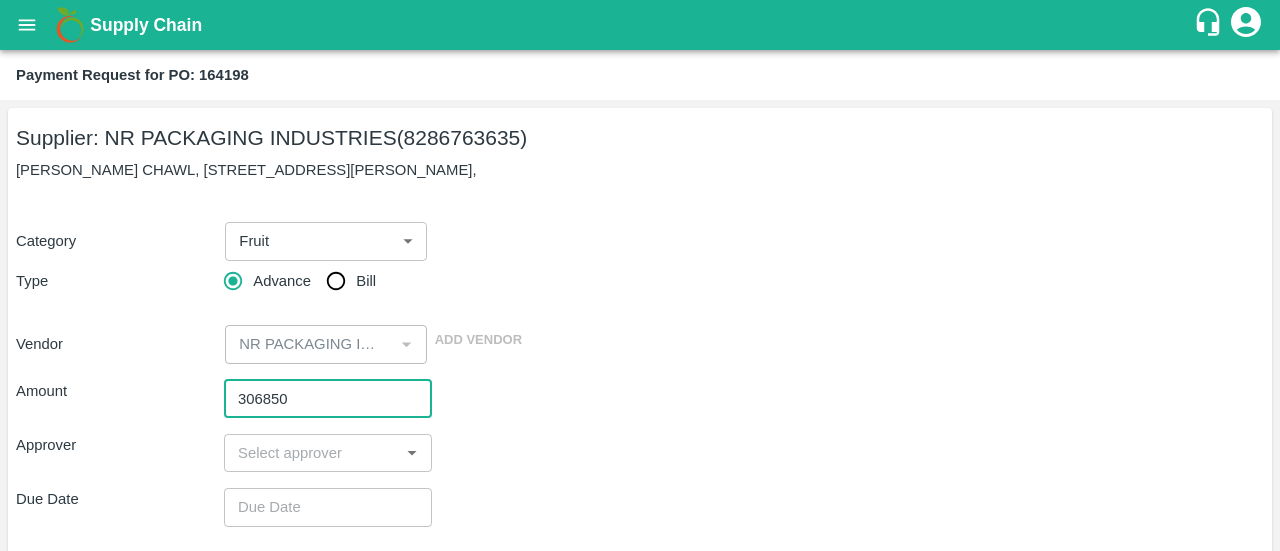 type on "306850" 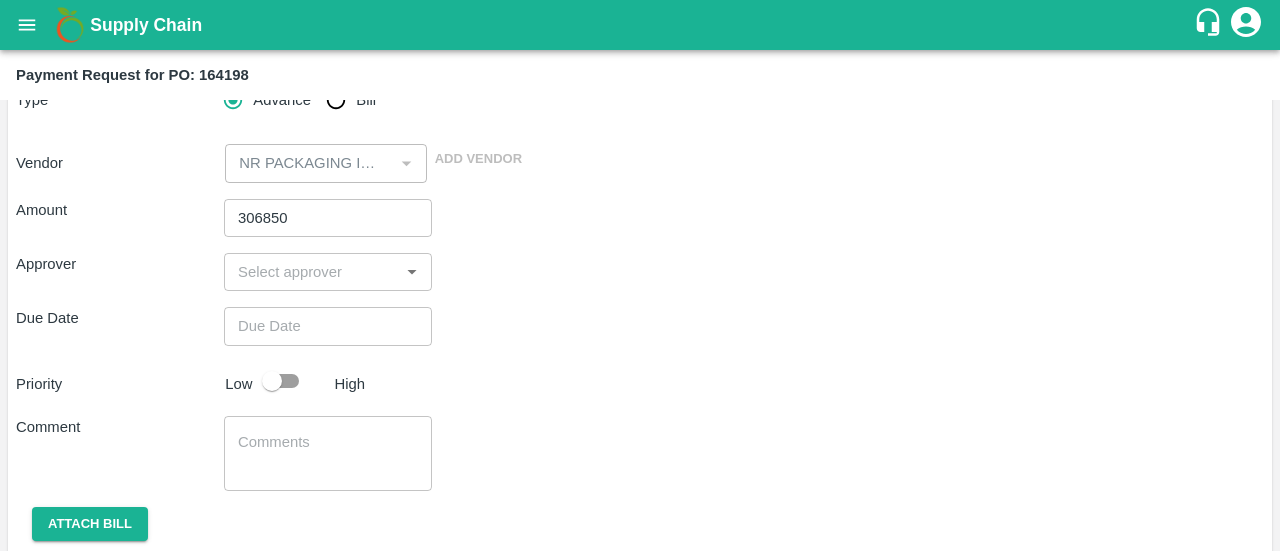 scroll, scrollTop: 182, scrollLeft: 0, axis: vertical 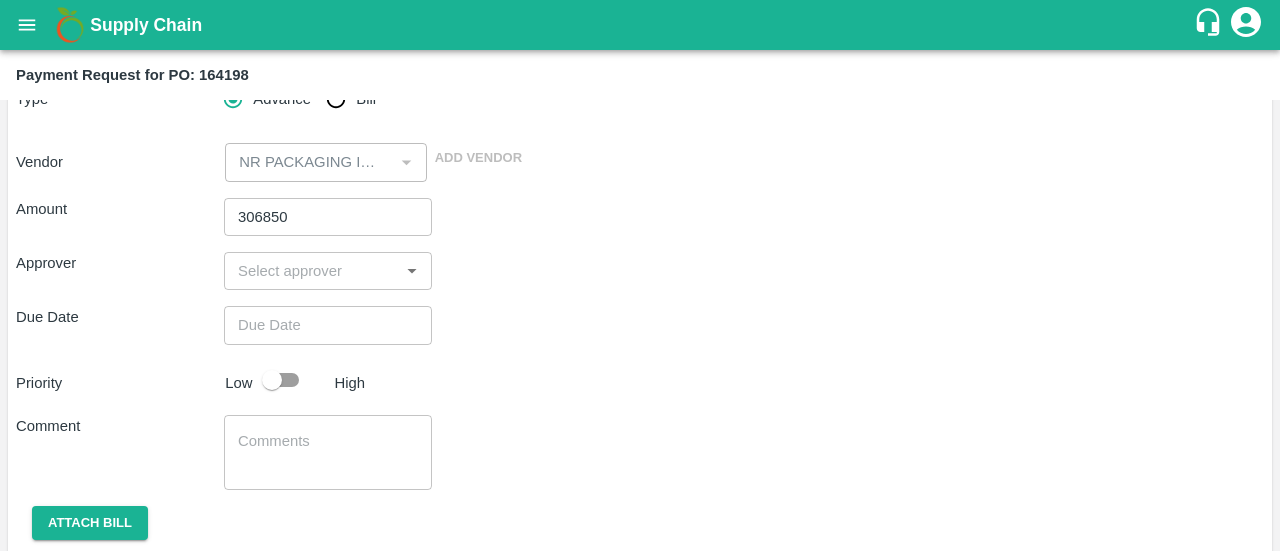 click at bounding box center [311, 271] 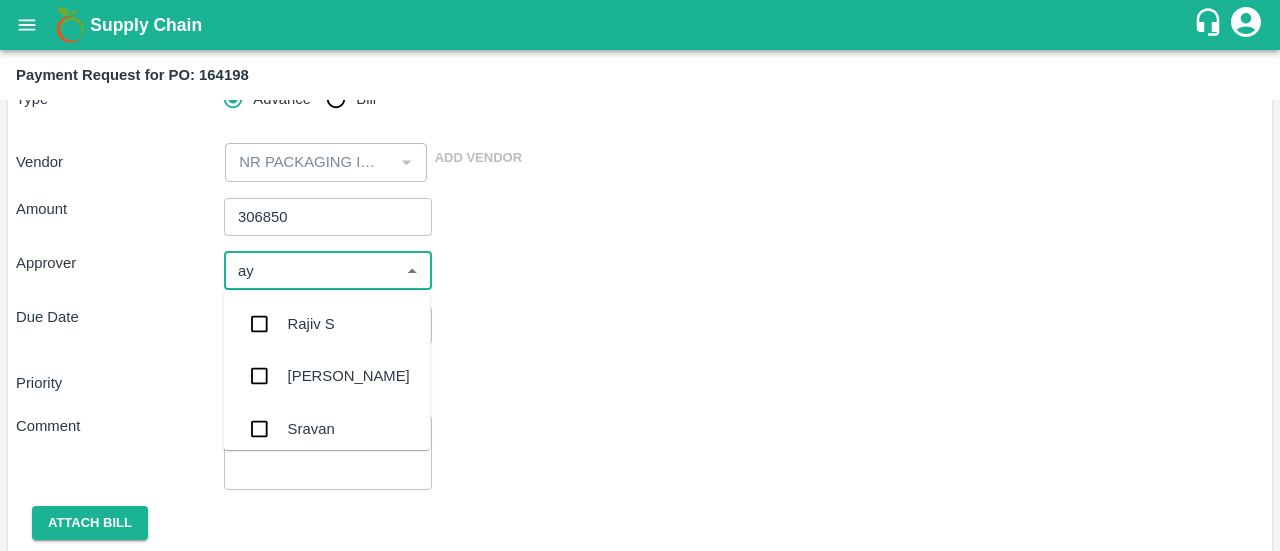 type on "ayu" 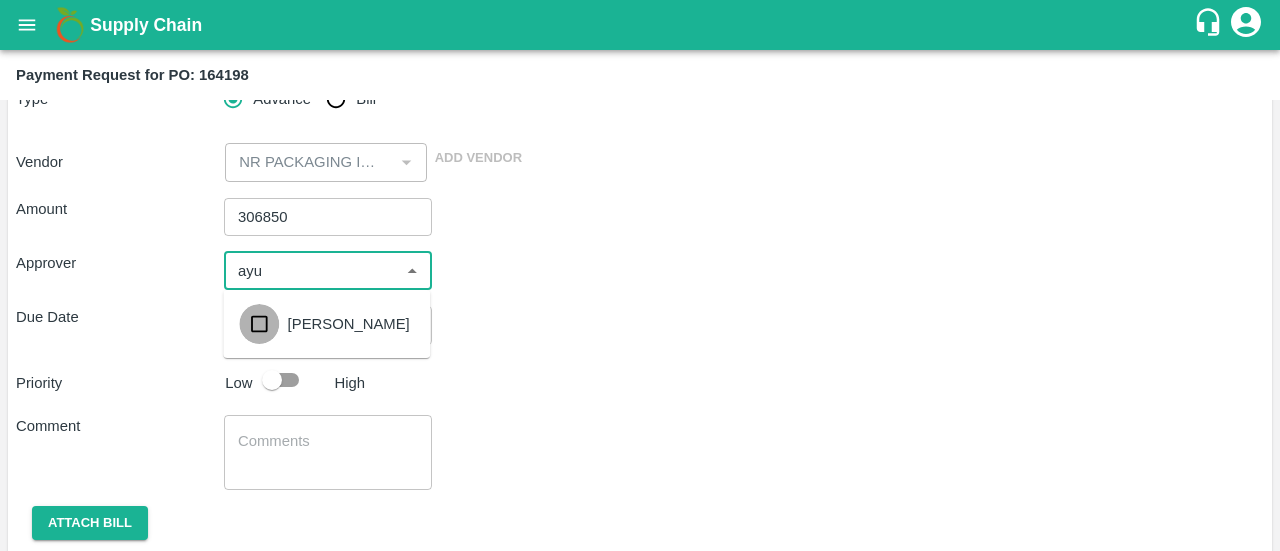 click at bounding box center (259, 324) 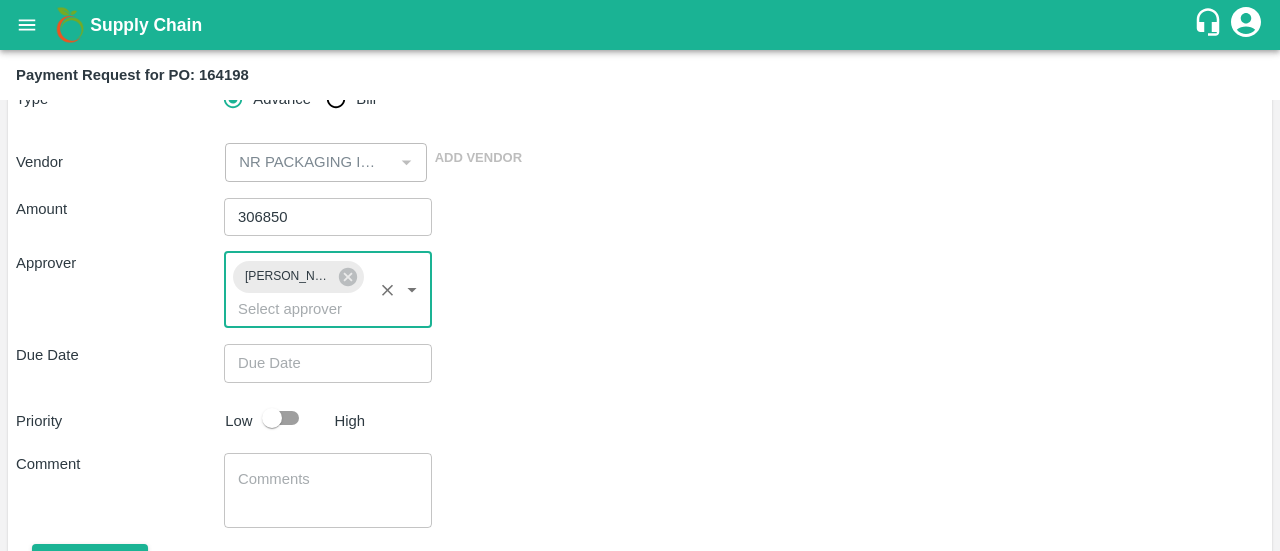type on "DD/MM/YYYY hh:mm aa" 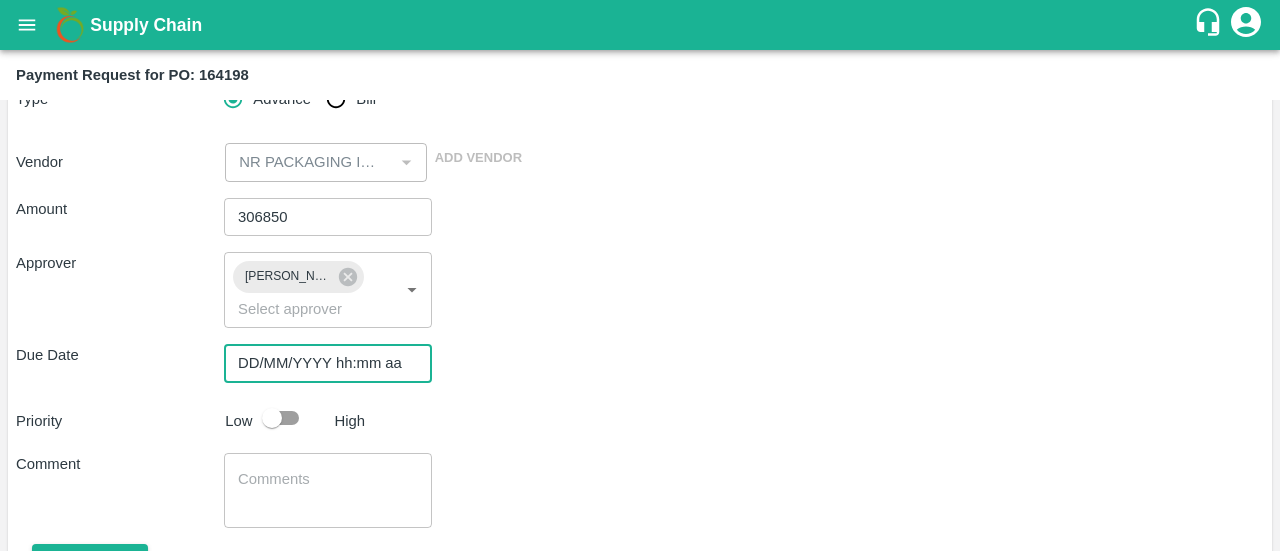 click on "DD/MM/YYYY hh:mm aa" at bounding box center [321, 363] 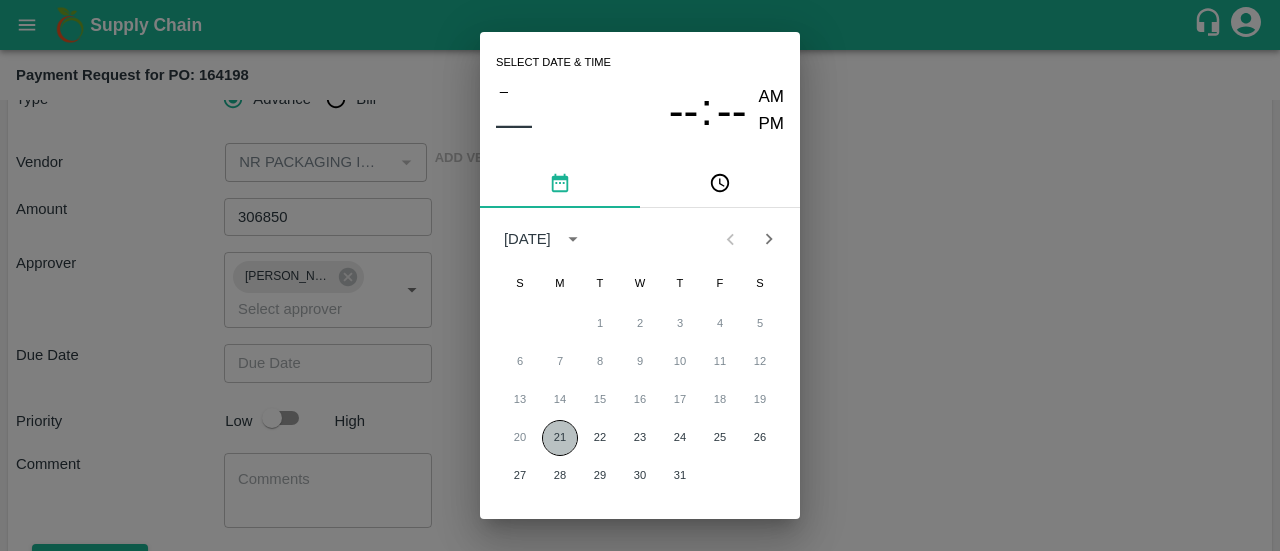 click on "21" at bounding box center [560, 438] 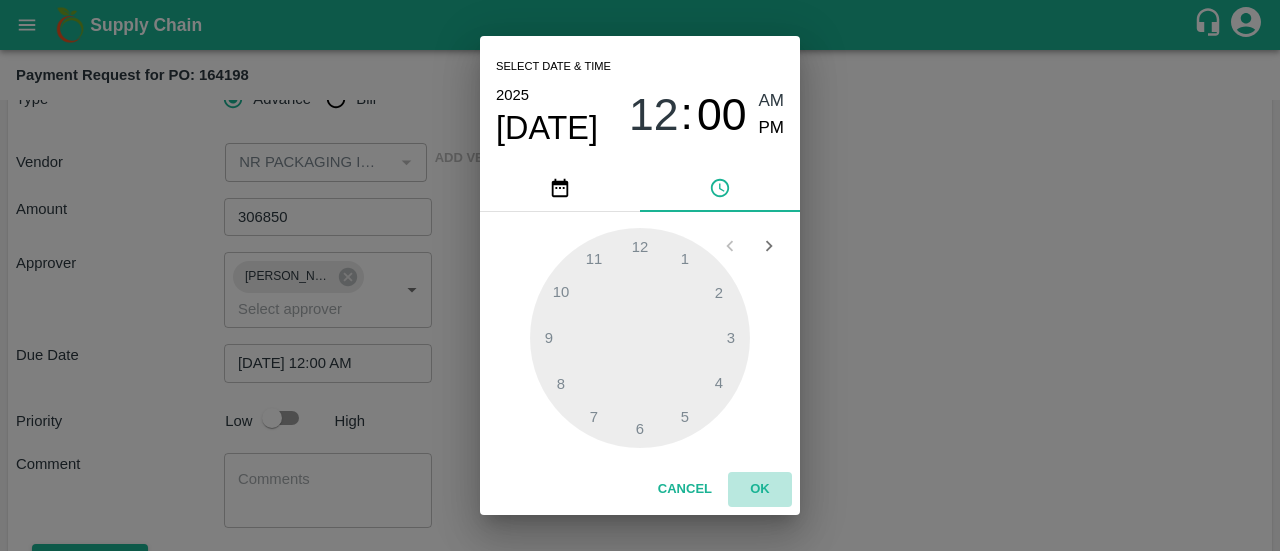 click on "OK" at bounding box center [760, 489] 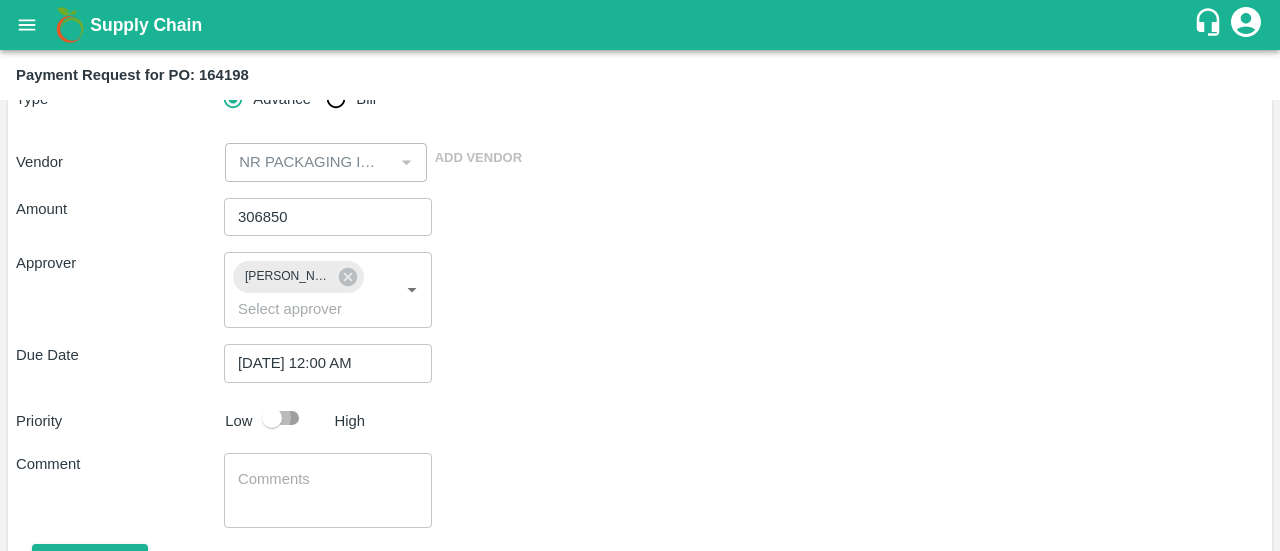 click at bounding box center (272, 418) 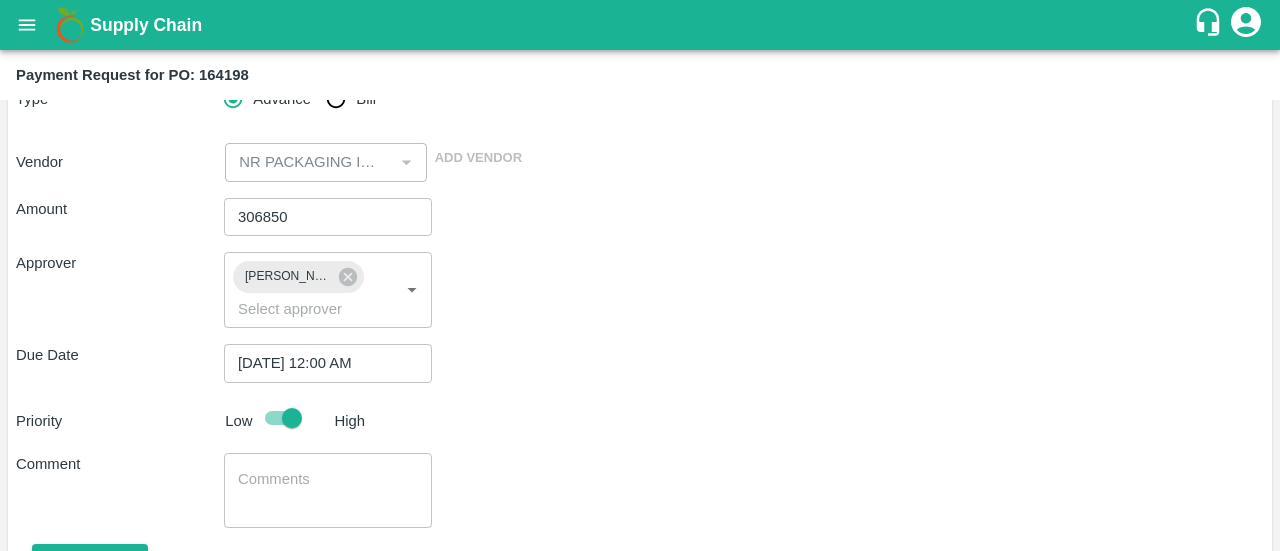 click at bounding box center [328, 490] 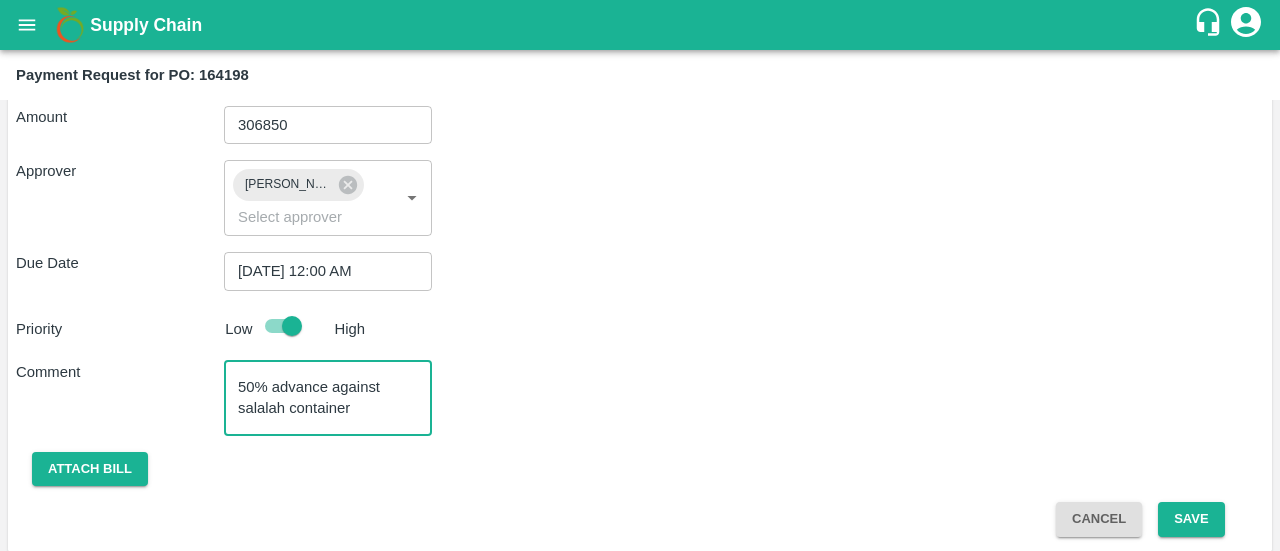 scroll, scrollTop: 275, scrollLeft: 0, axis: vertical 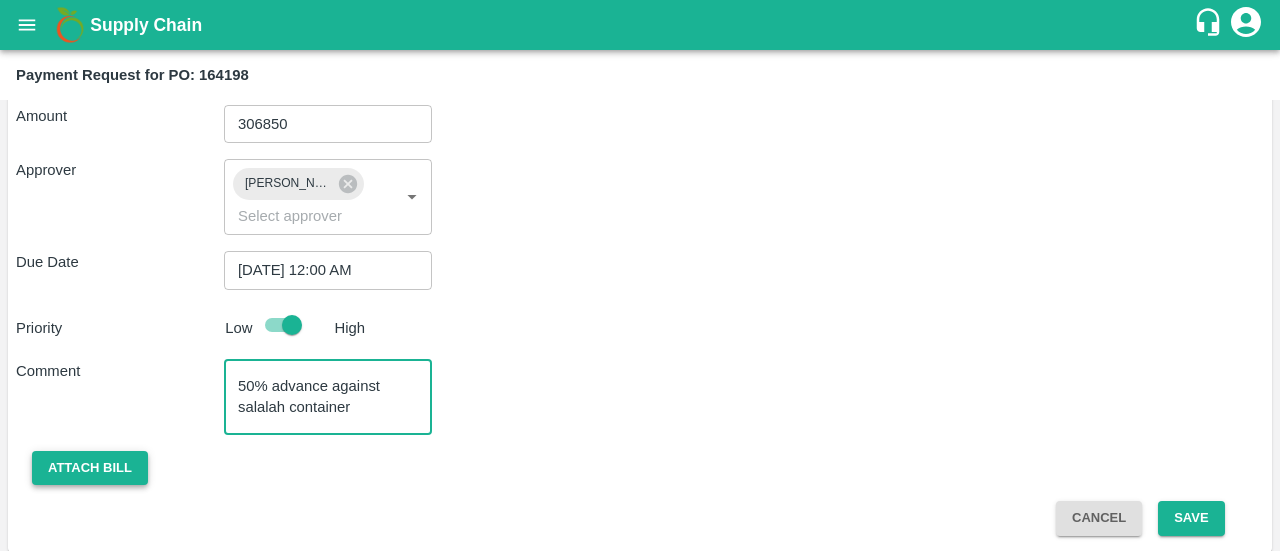 type on "50% advance against salalah container" 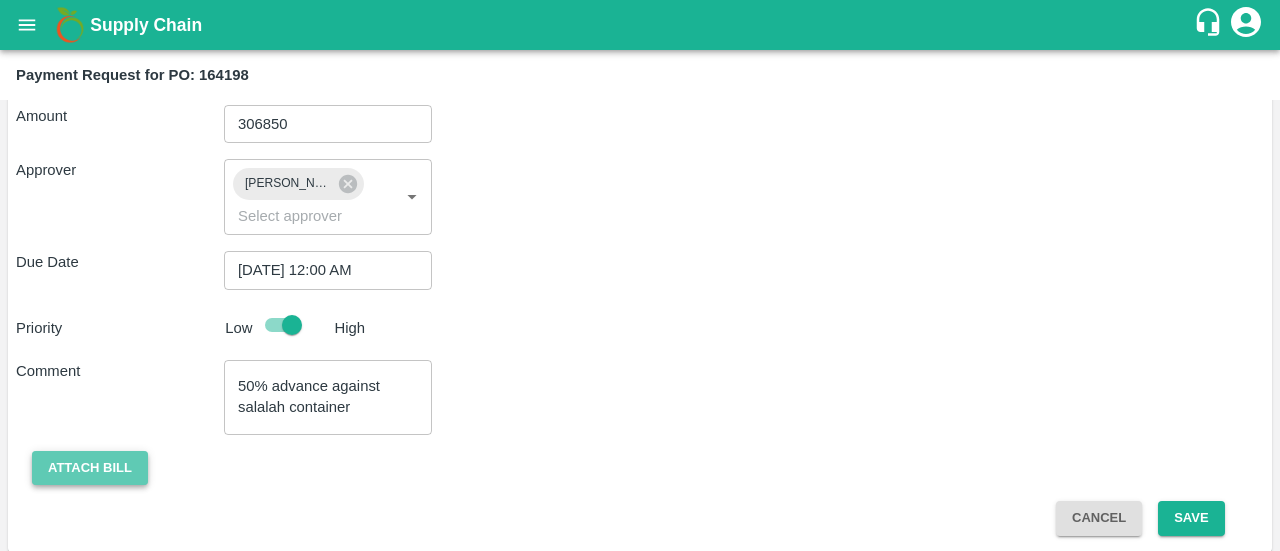 click on "Attach bill" at bounding box center [90, 468] 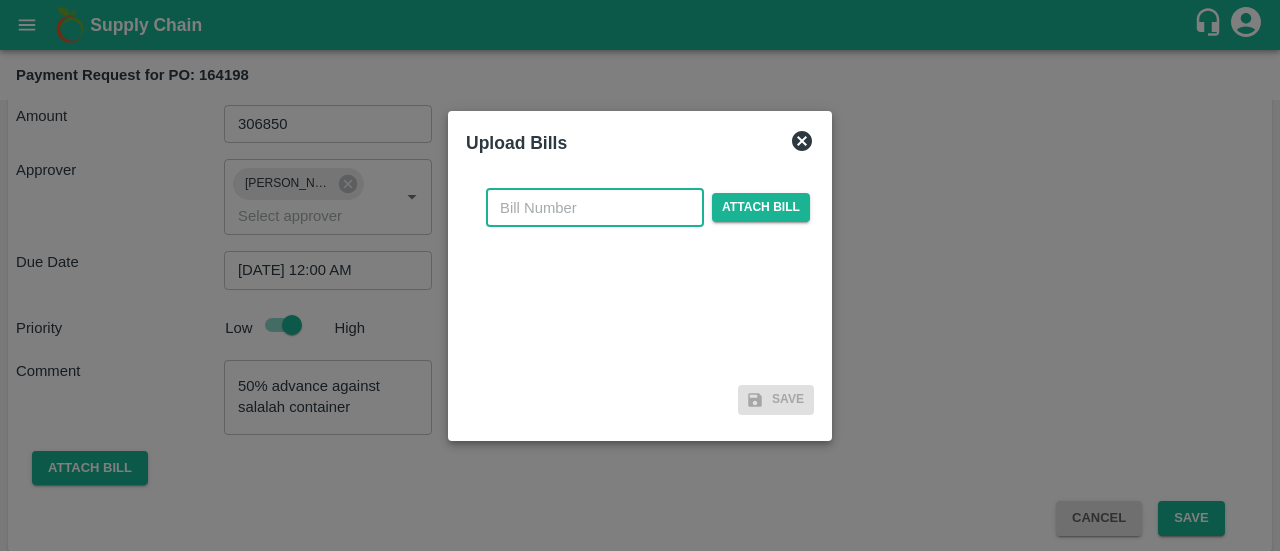 click at bounding box center (595, 208) 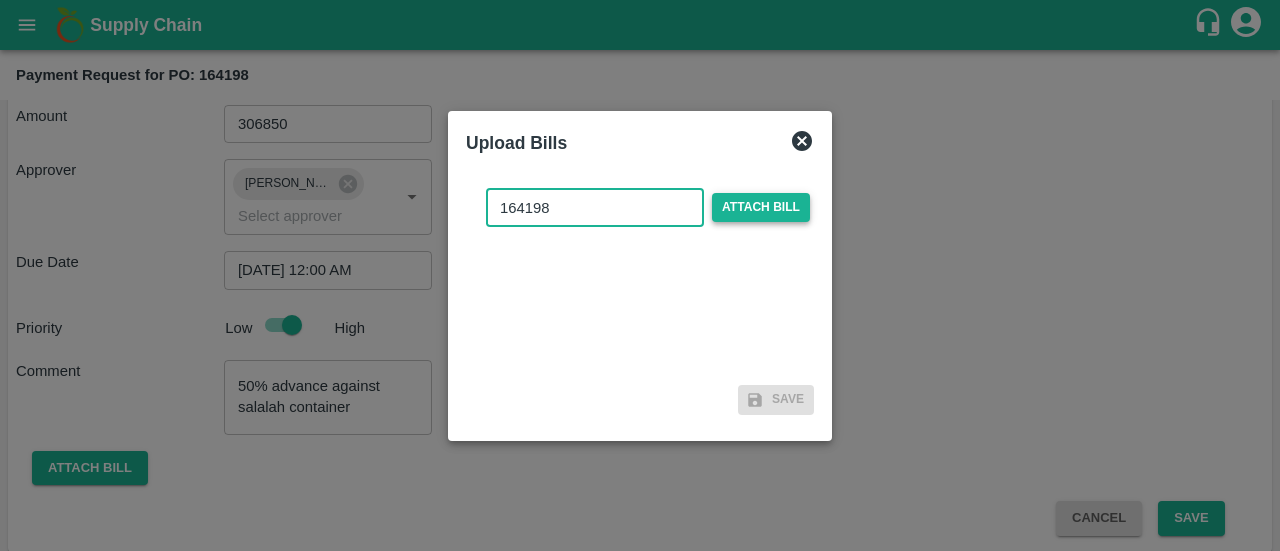 type on "164198" 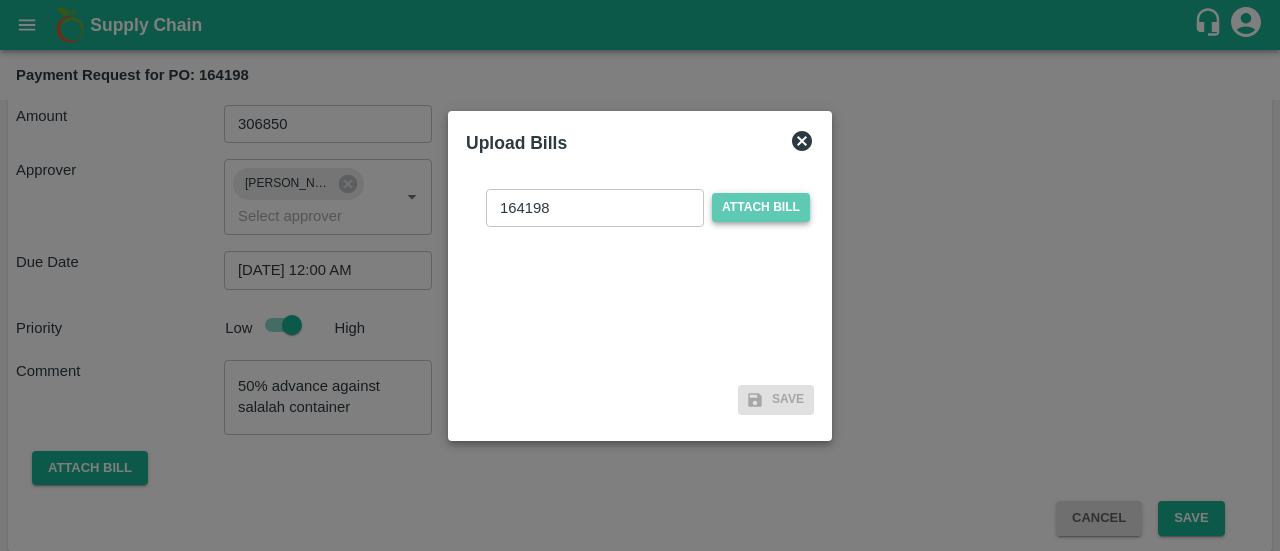 click on "Attach bill" at bounding box center [761, 207] 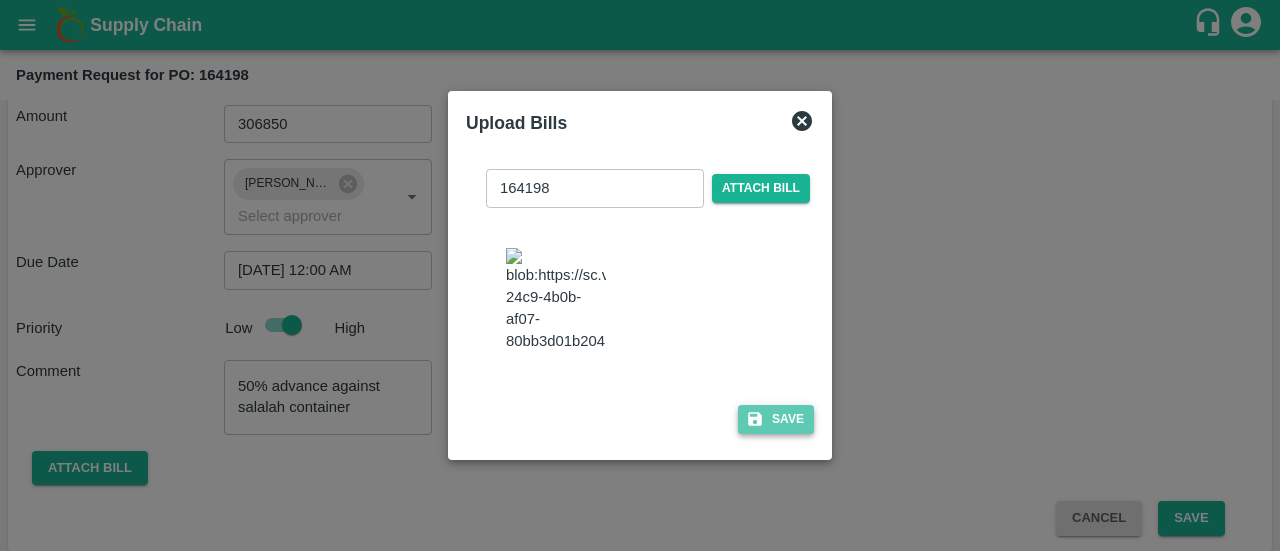 click on "Save" at bounding box center (776, 419) 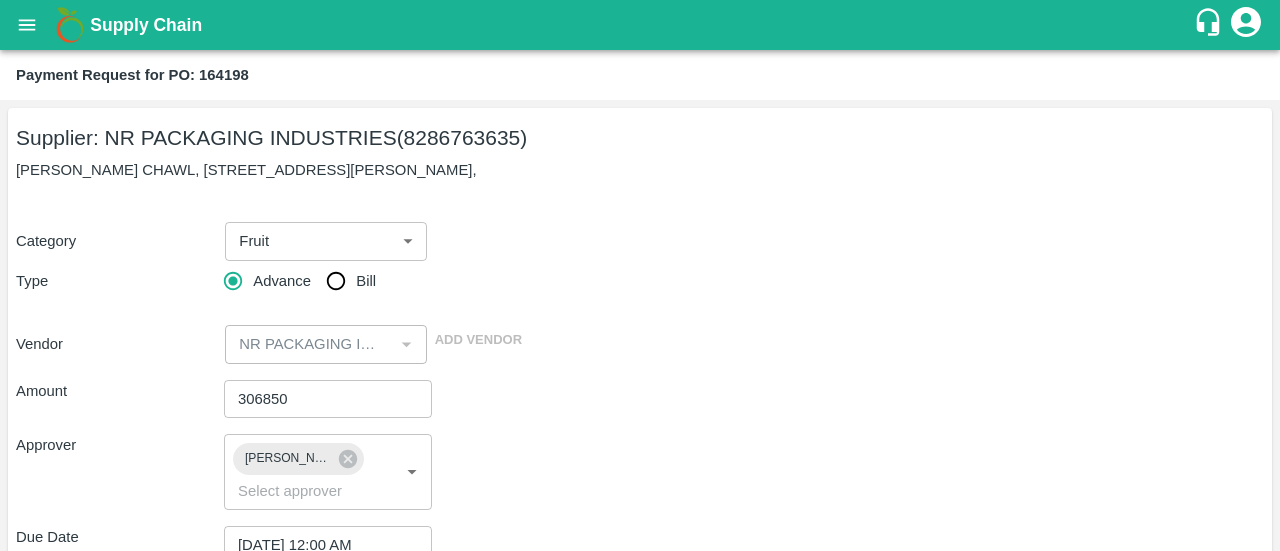 scroll, scrollTop: 420, scrollLeft: 0, axis: vertical 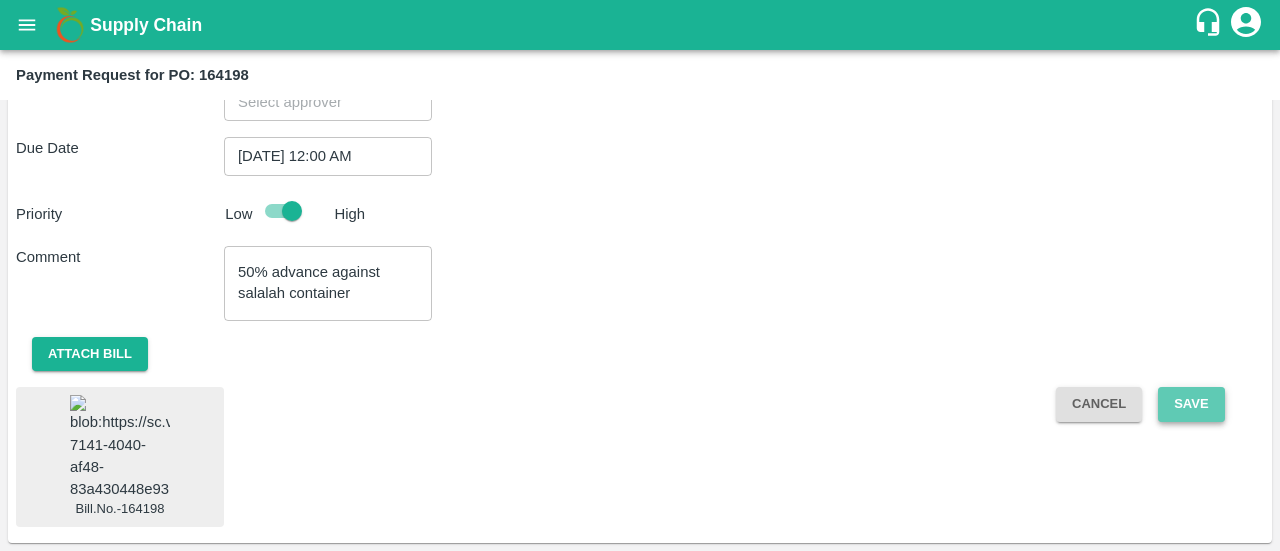 click on "Save" at bounding box center [1191, 404] 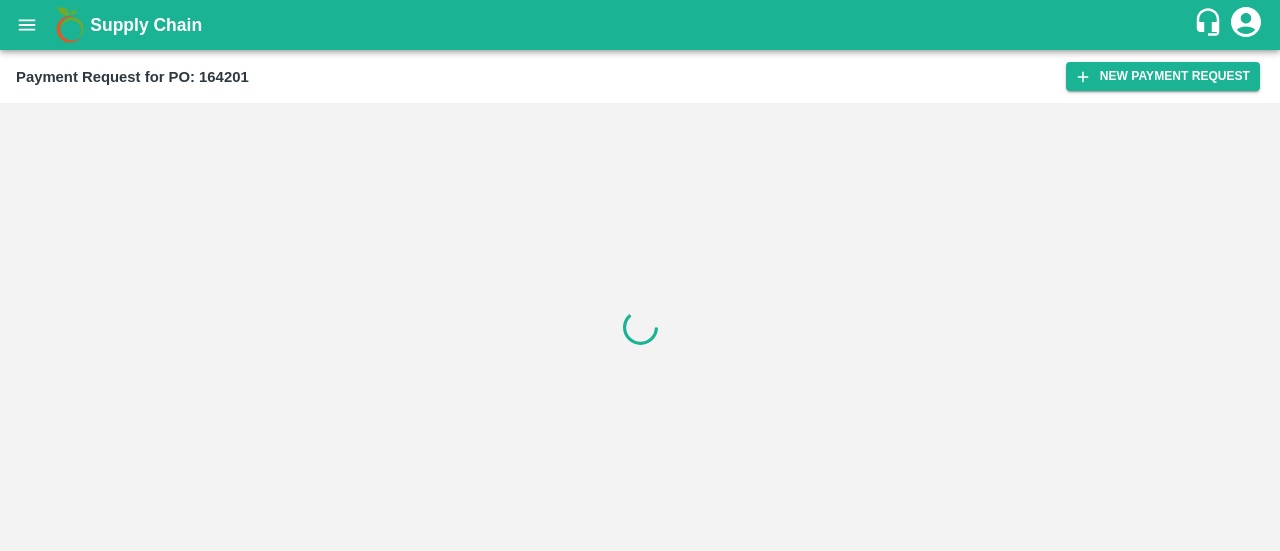 scroll, scrollTop: 0, scrollLeft: 0, axis: both 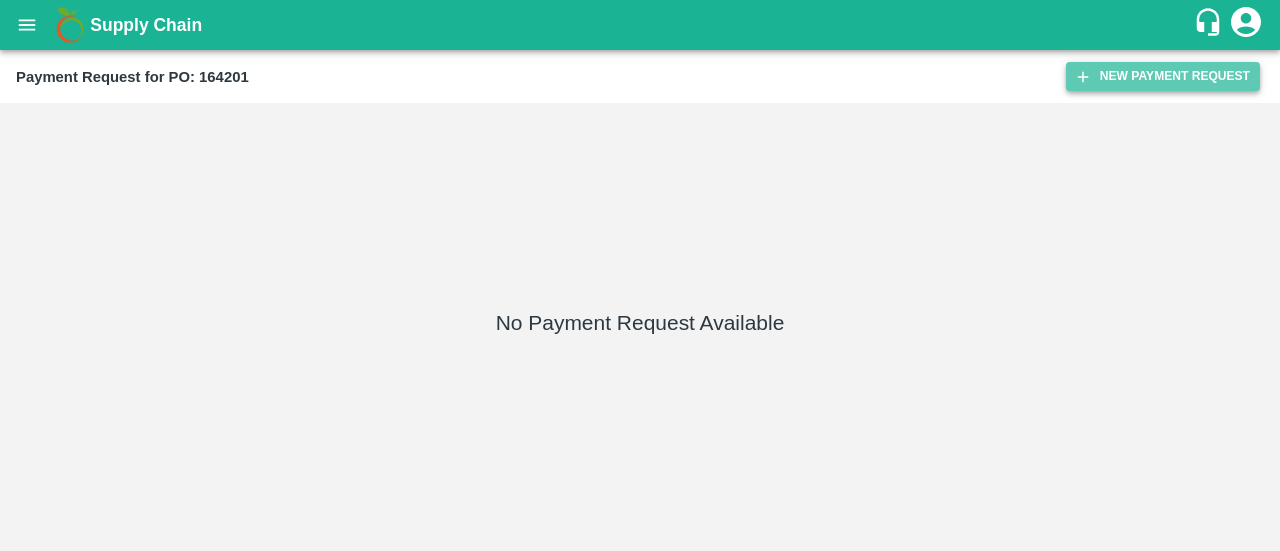 click on "New Payment Request" at bounding box center (1163, 76) 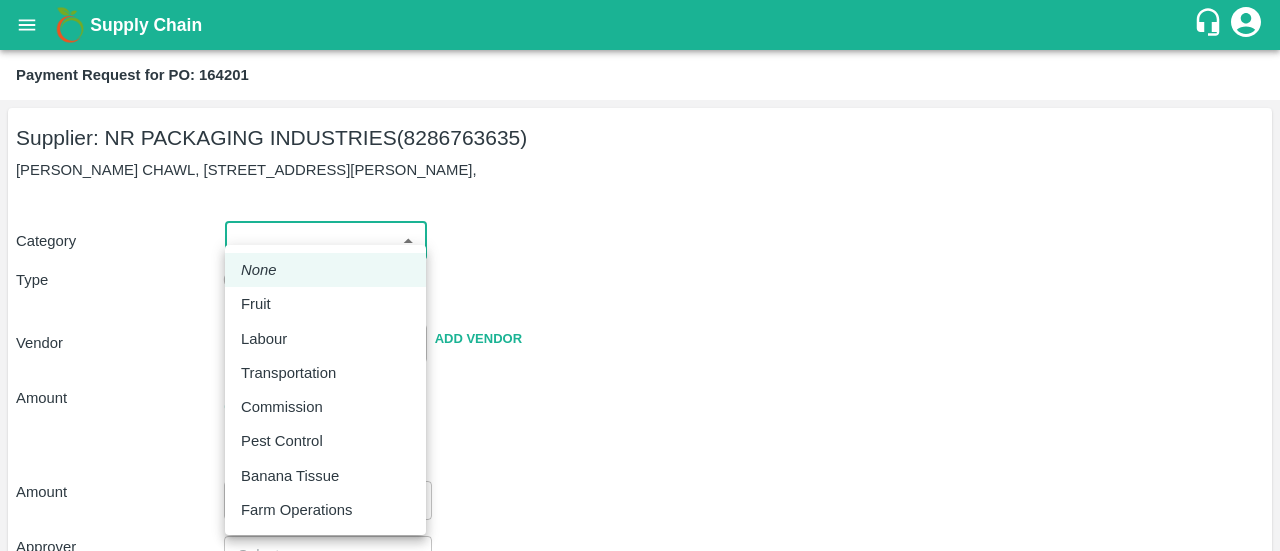 click on "Supply Chain Payment Request for PO: 164201 Supplier:    NR PACKAGING INDUSTRIES  (8286763635) PANCHASHIL CHAWL, ROOM NO 2/31, NEAR ARUN VARMA CLINIC, SUNDAR BAUG, INDIRA NAGAR, KURLA WEST, MUMBAI, Mumbai, Maharashtra, 400072,  Category ​ ​ Type Advance Bill Vendor ​ Add Vendor Amount Total value Per Kg ​ Amount ​ Approver ​ Due Date ​  Priority  Low  High Comment x ​ Attach bill Cancel Save FruitX Rohru Mandi FruitX Oddi Mandi FruitX Jeewana Mandi 23-24 Freshmax warehouse Nashik Grapes Export PH DMP Raj Agro industries PH Amrut Jadhav Logout None Fruit Labour Transportation Commission Pest Control Banana Tissue Farm Operations" at bounding box center (640, 275) 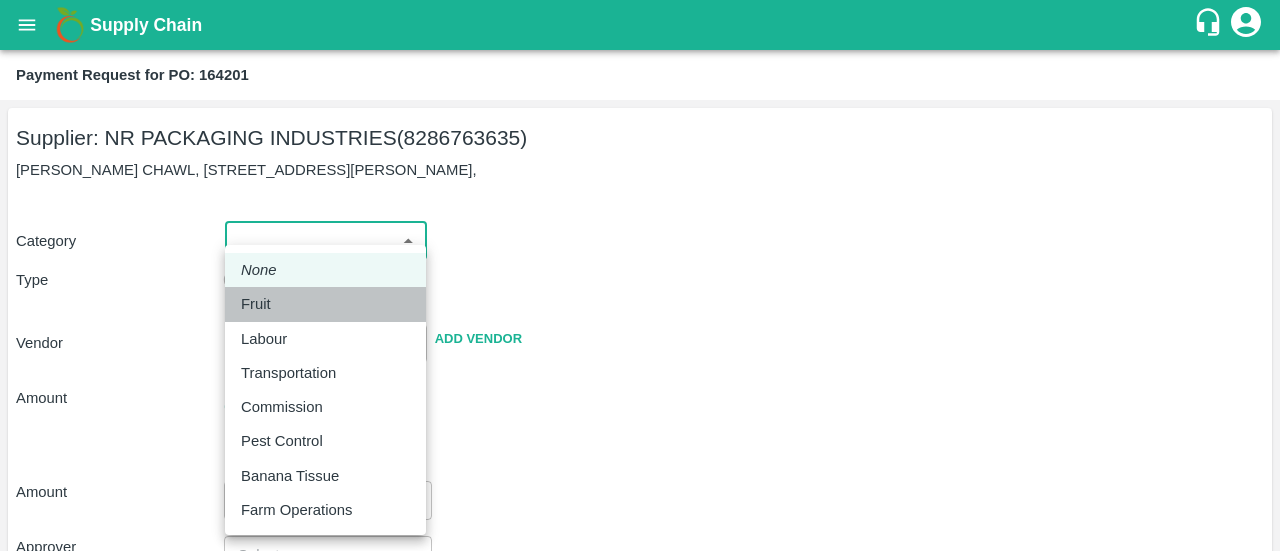 click on "Fruit" at bounding box center (256, 304) 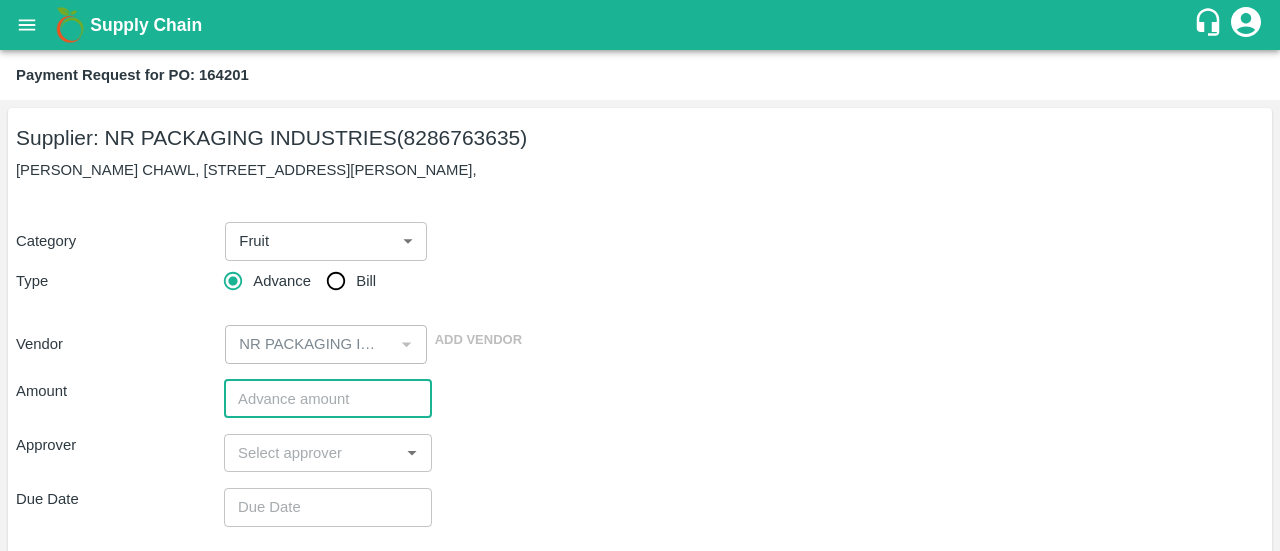 click at bounding box center (328, 399) 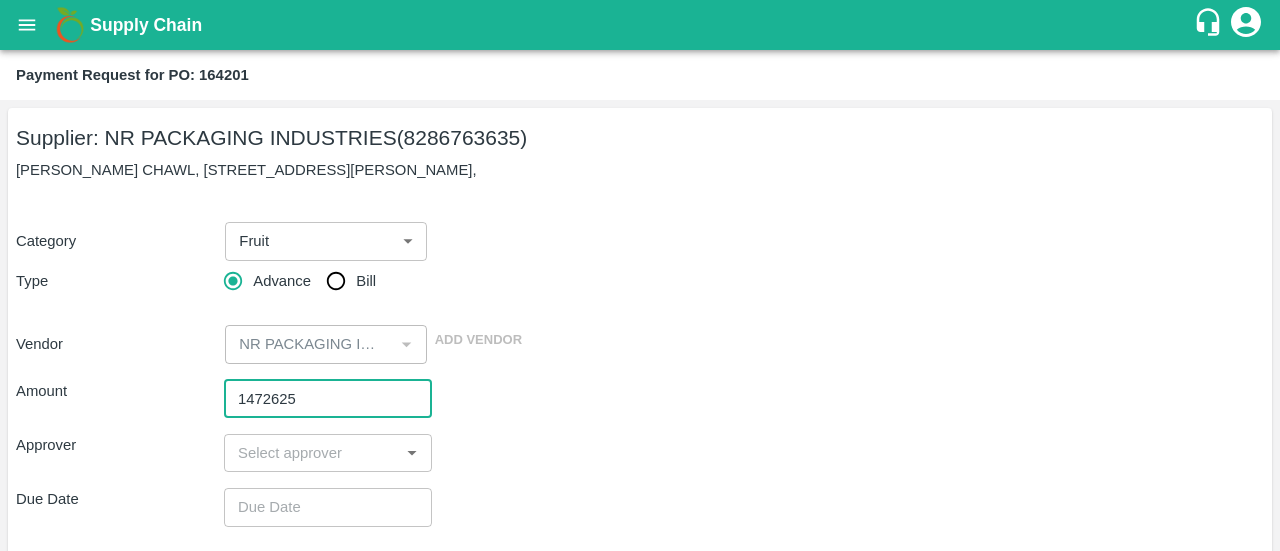 type on "1472625" 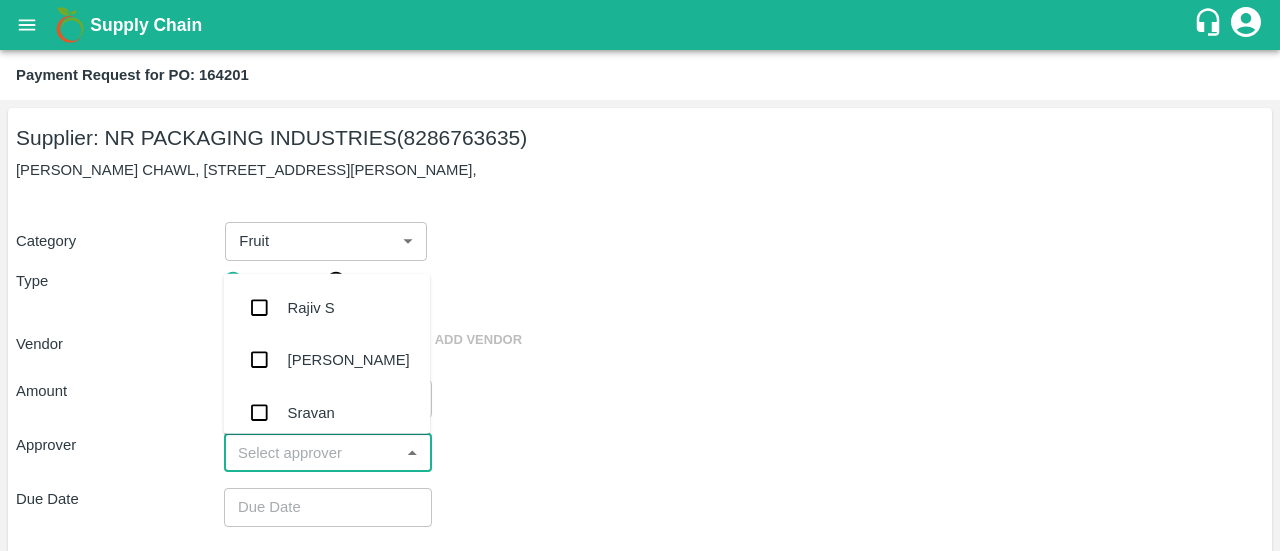click at bounding box center (311, 453) 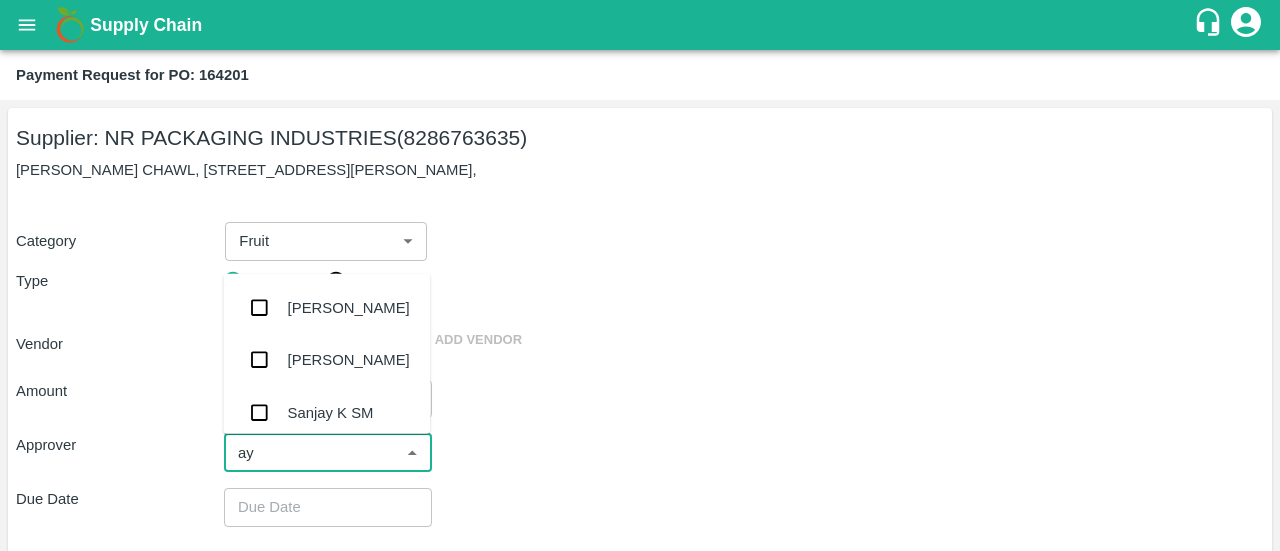 type on "ayu" 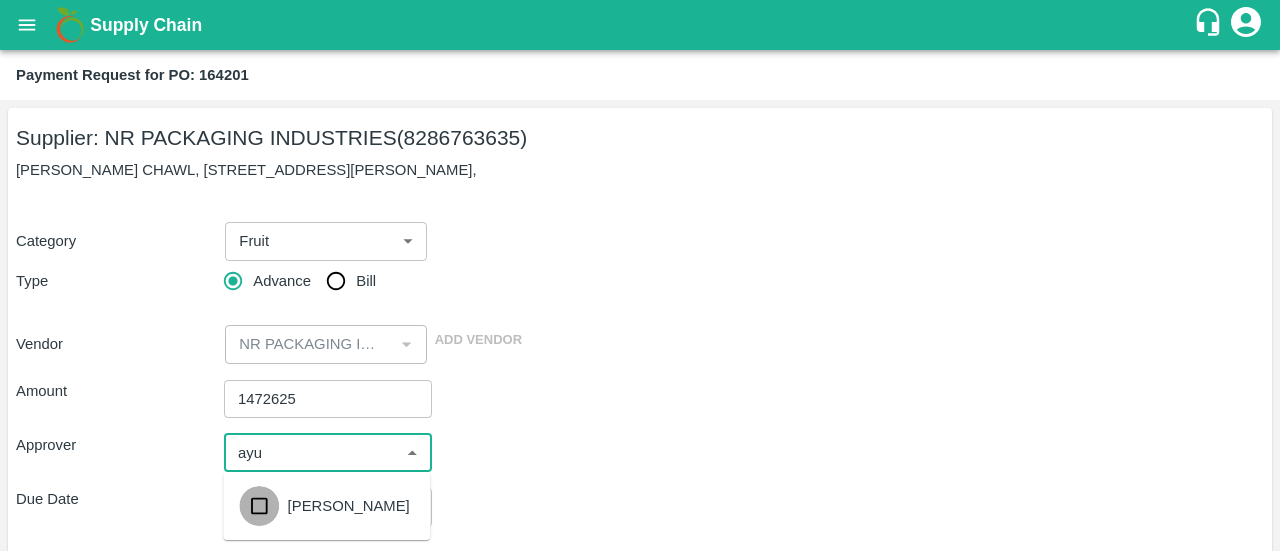 click at bounding box center [259, 506] 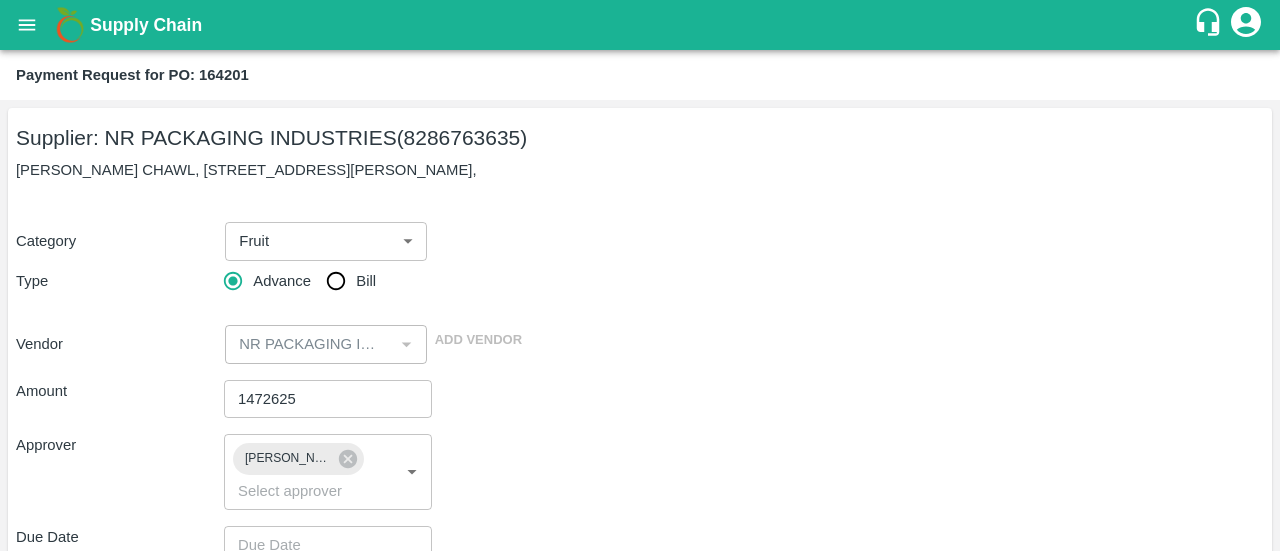click on "Approver Ayush Khandal ​" at bounding box center [640, 472] 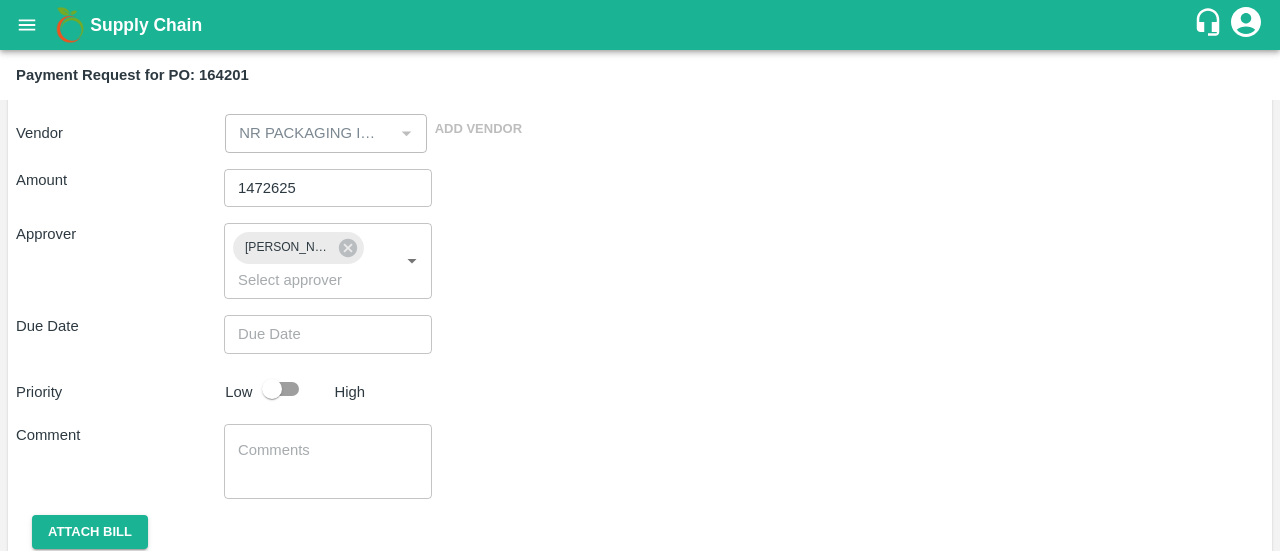 scroll, scrollTop: 214, scrollLeft: 0, axis: vertical 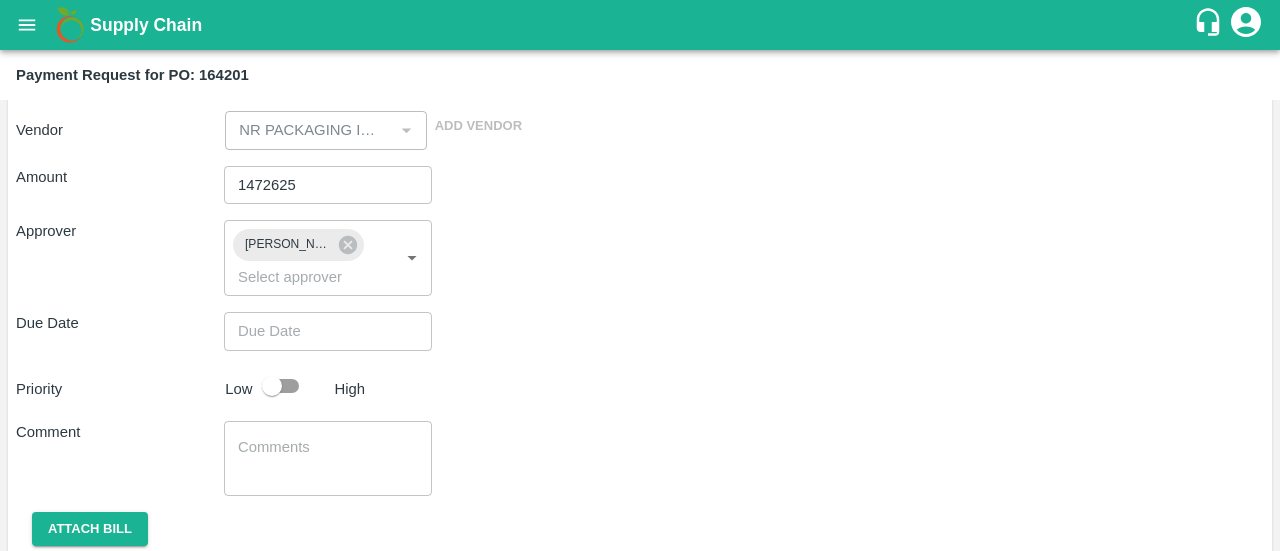 type on "DD/MM/YYYY hh:mm aa" 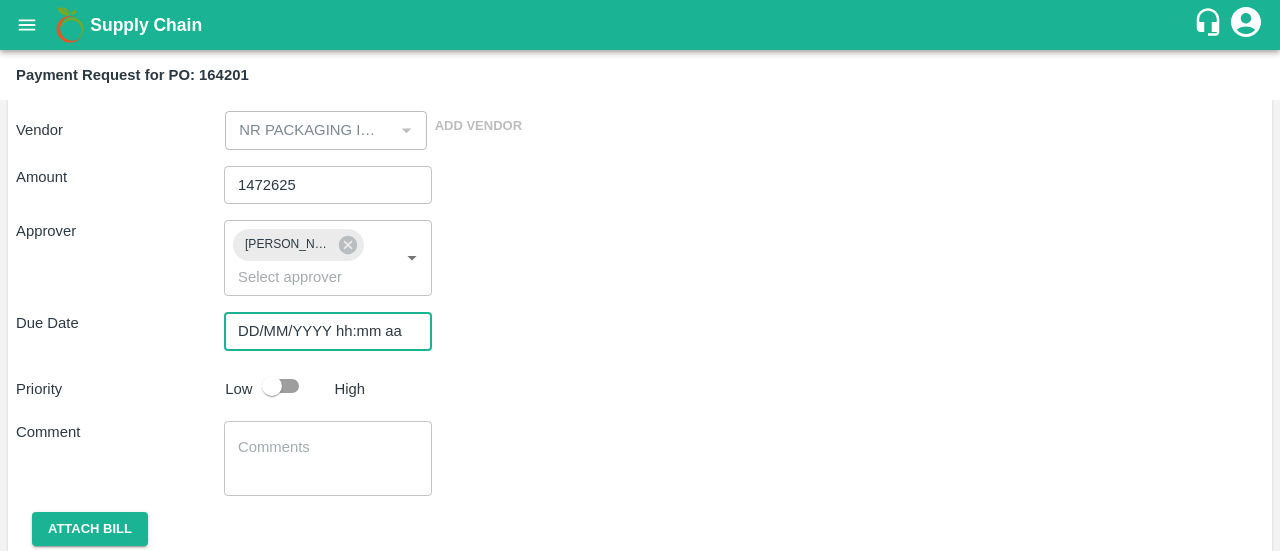 click on "DD/MM/YYYY hh:mm aa" at bounding box center [321, 331] 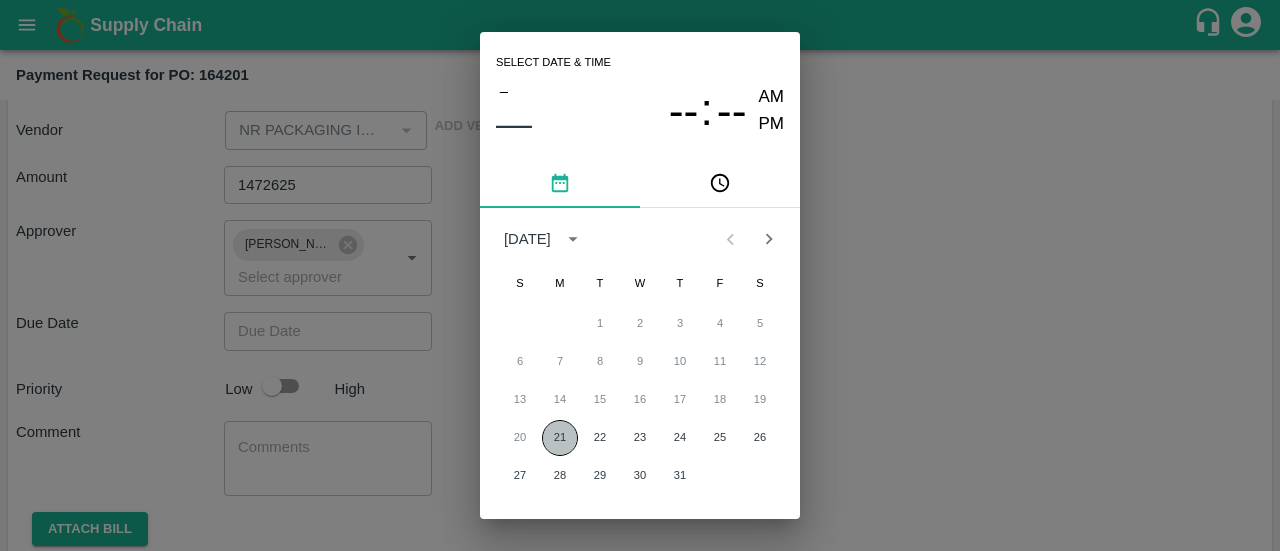 click on "21" at bounding box center [560, 438] 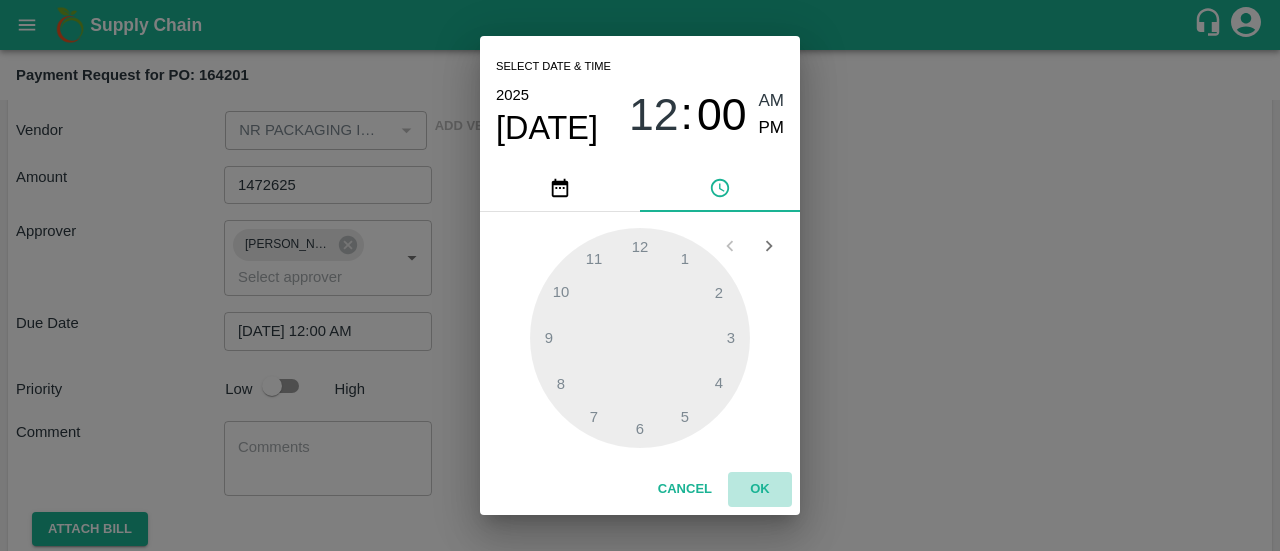 click on "OK" at bounding box center [760, 489] 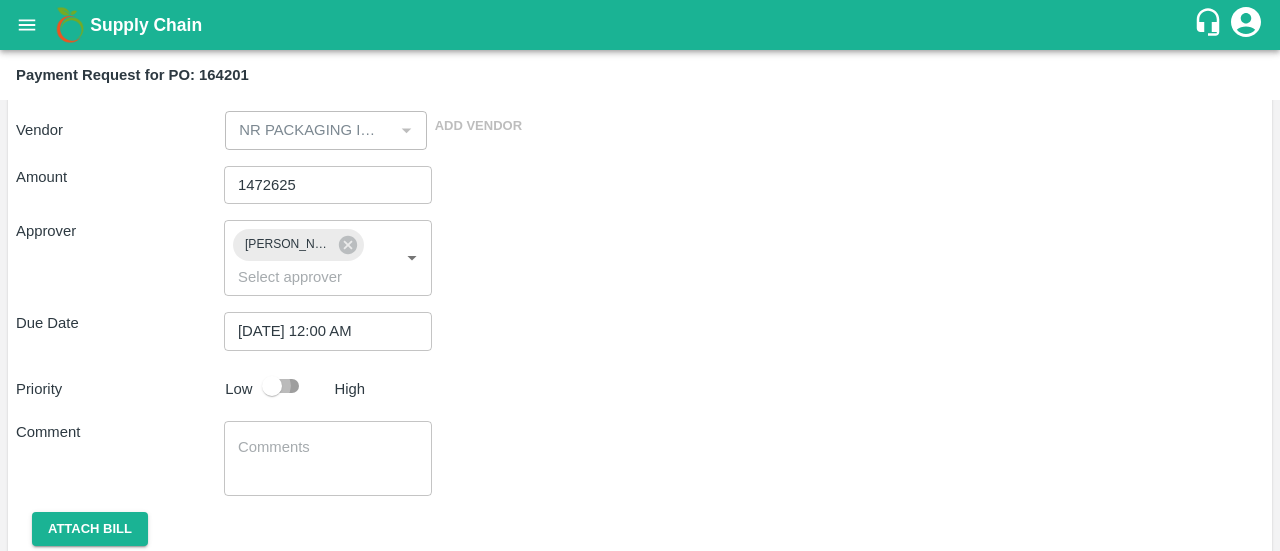 click at bounding box center (272, 386) 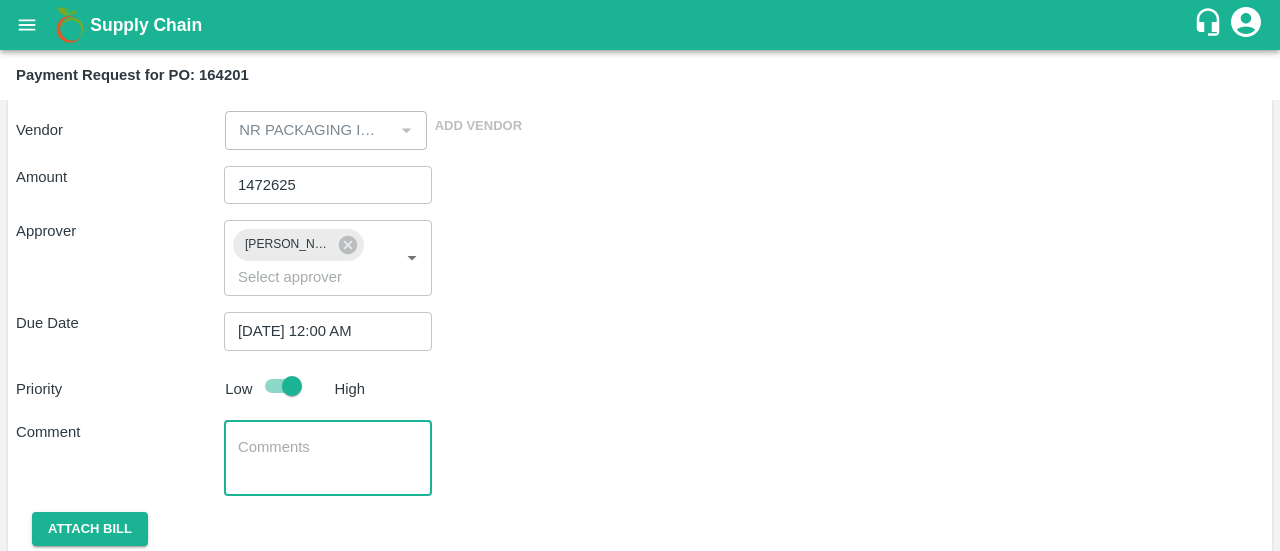 click at bounding box center [328, 458] 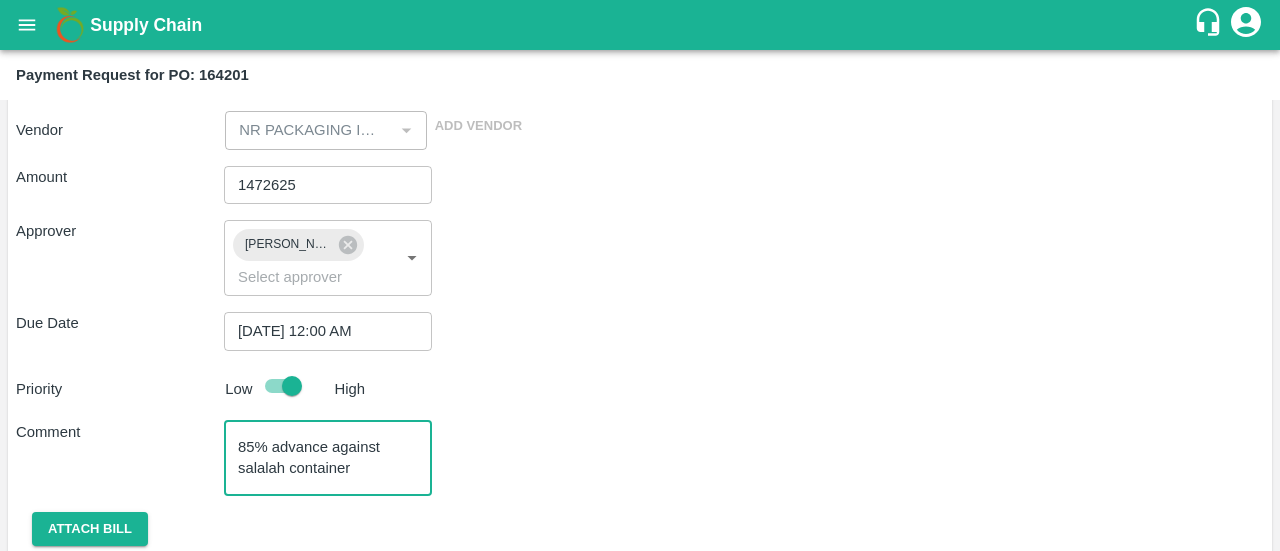 type on "85% advance against salalah container" 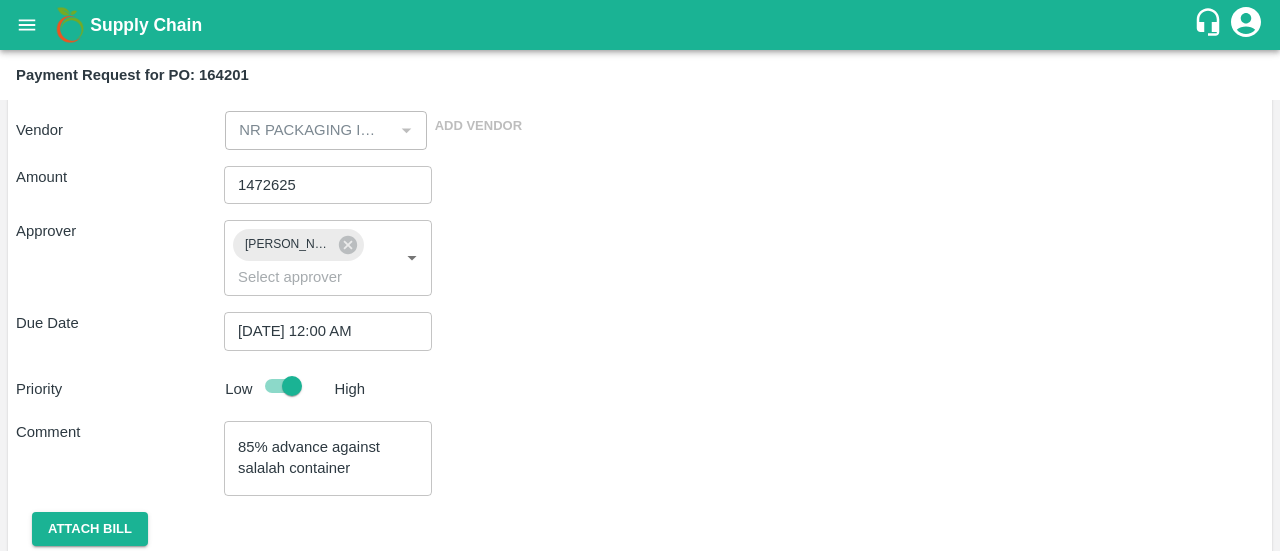 click on "Amount 1472625 ​ Approver Ayush Khandal ​ Due Date 21/07/2025 12:00 AM ​  Priority  Low  High Comment 85% advance against salalah container  x ​ Attach bill Cancel Save" at bounding box center (640, 374) 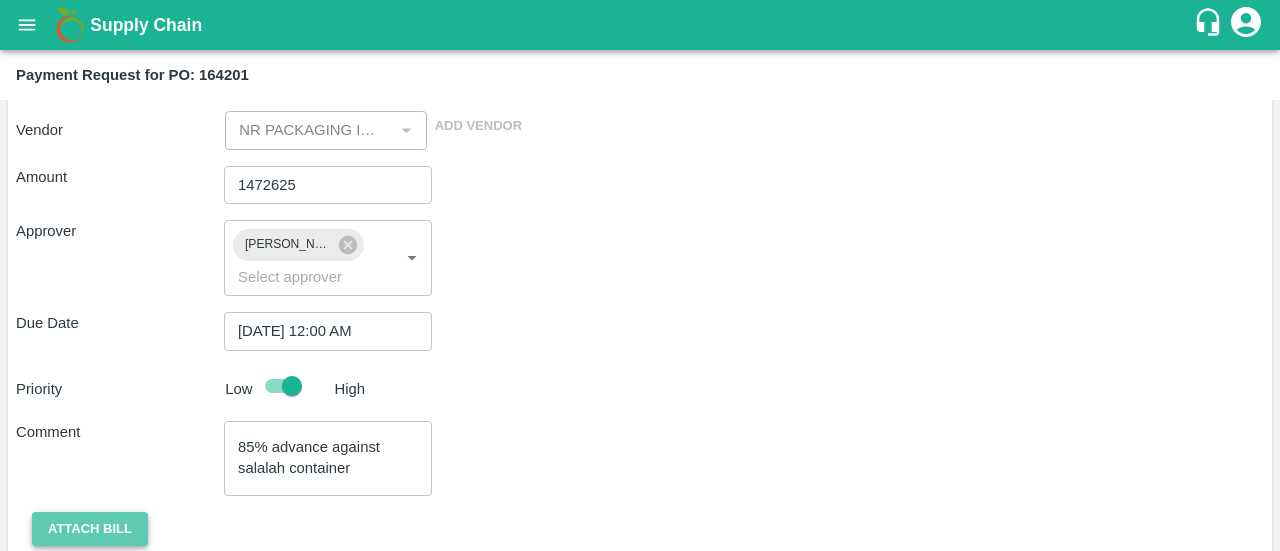 click on "Attach bill" at bounding box center (90, 529) 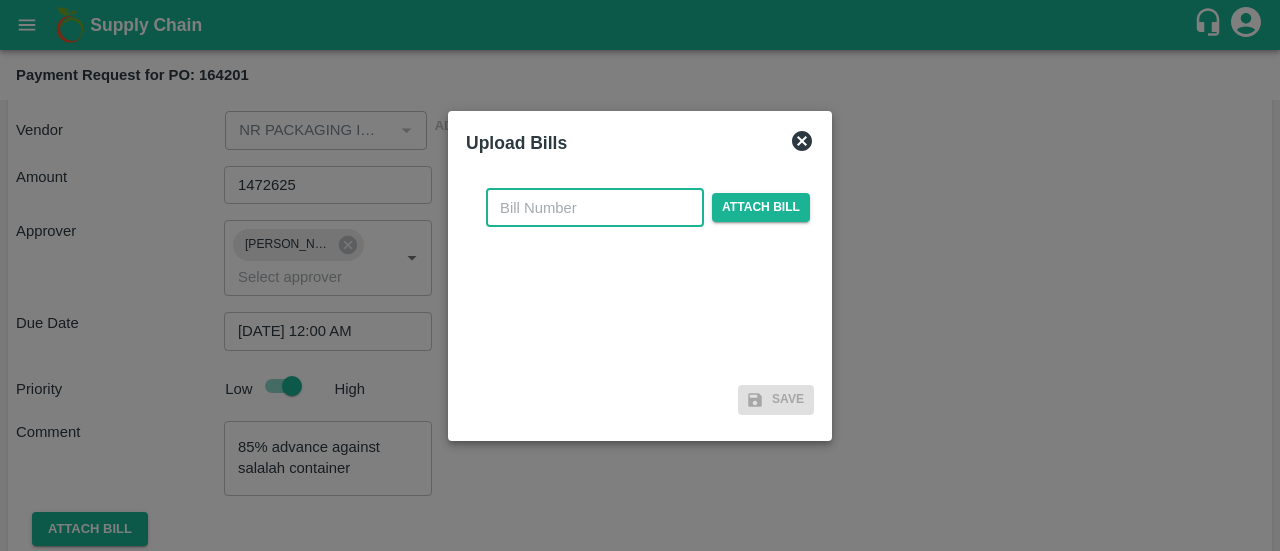 click at bounding box center (595, 208) 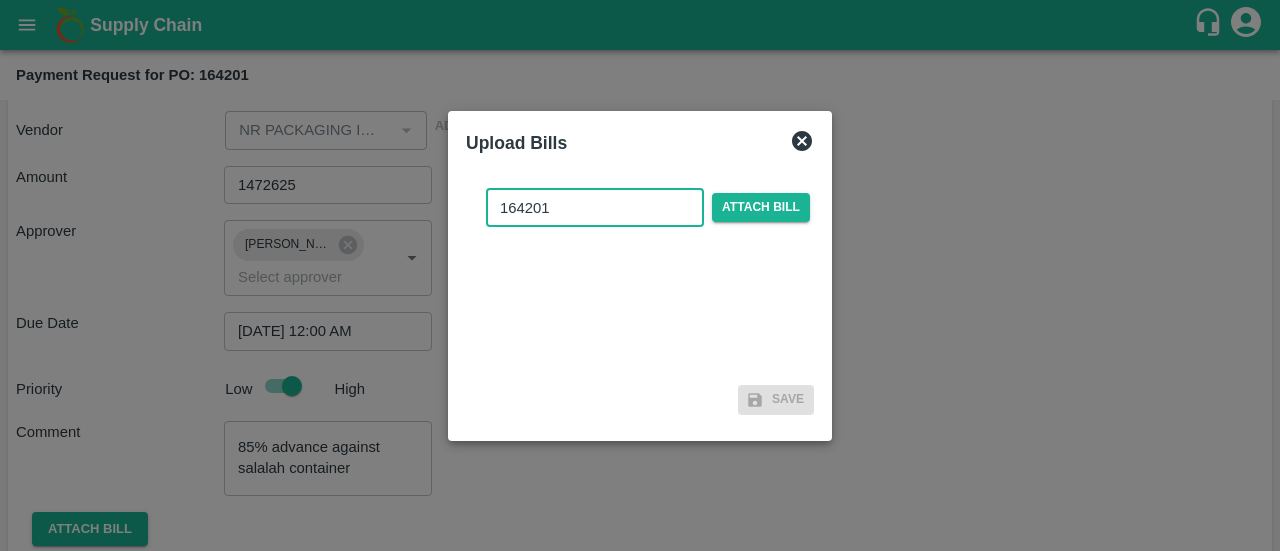 type on "164201" 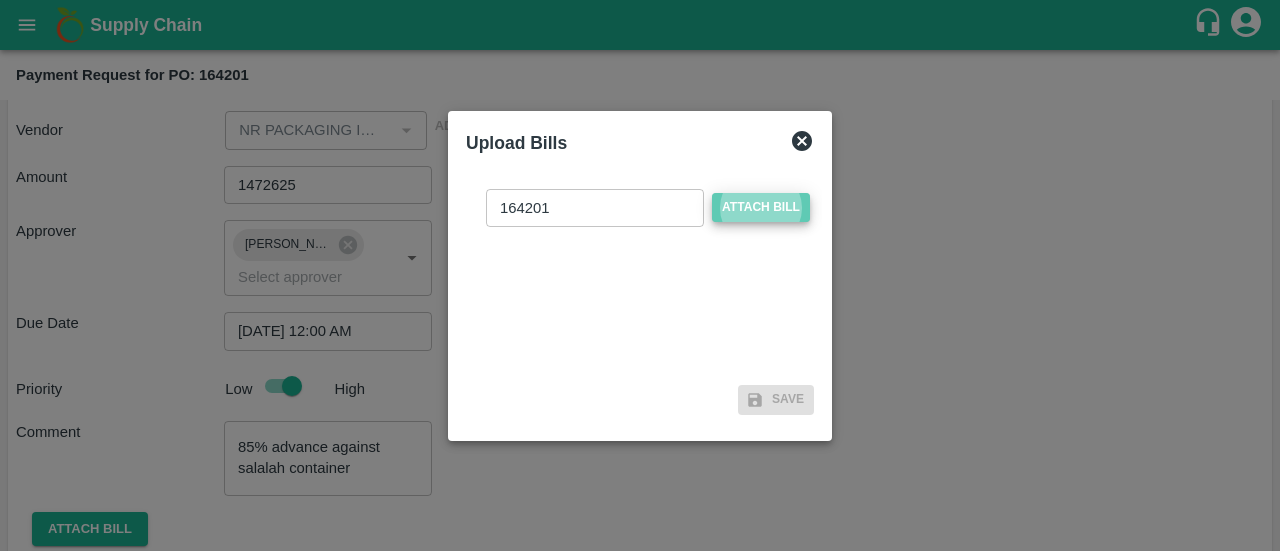 click on "Attach bill" at bounding box center (761, 207) 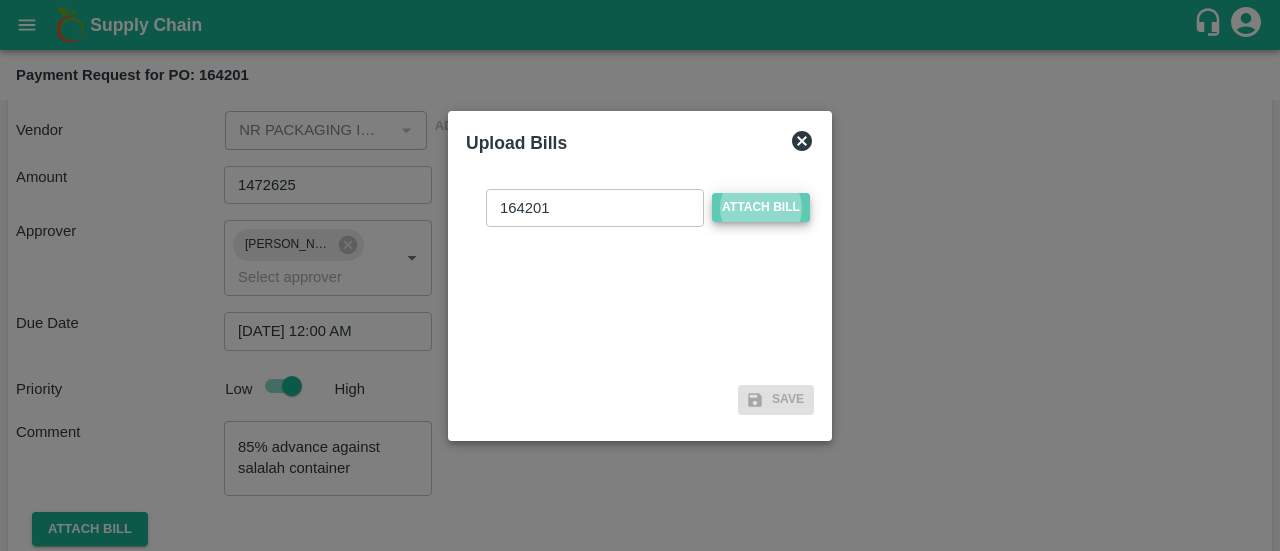 click on "Attach bill" at bounding box center (0, 0) 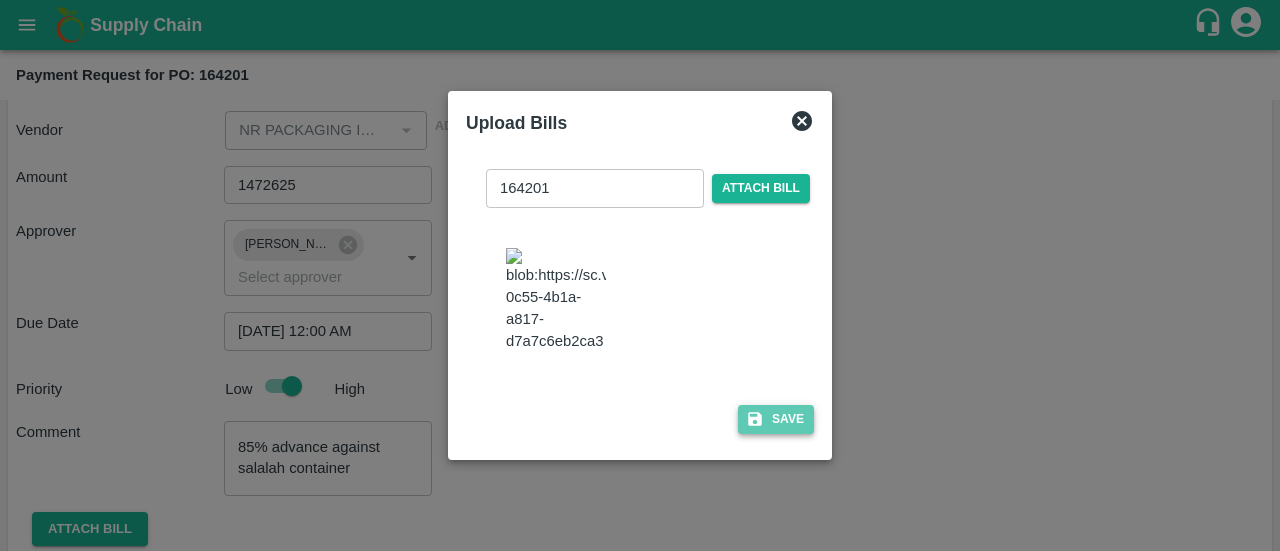 click on "Save" at bounding box center (776, 419) 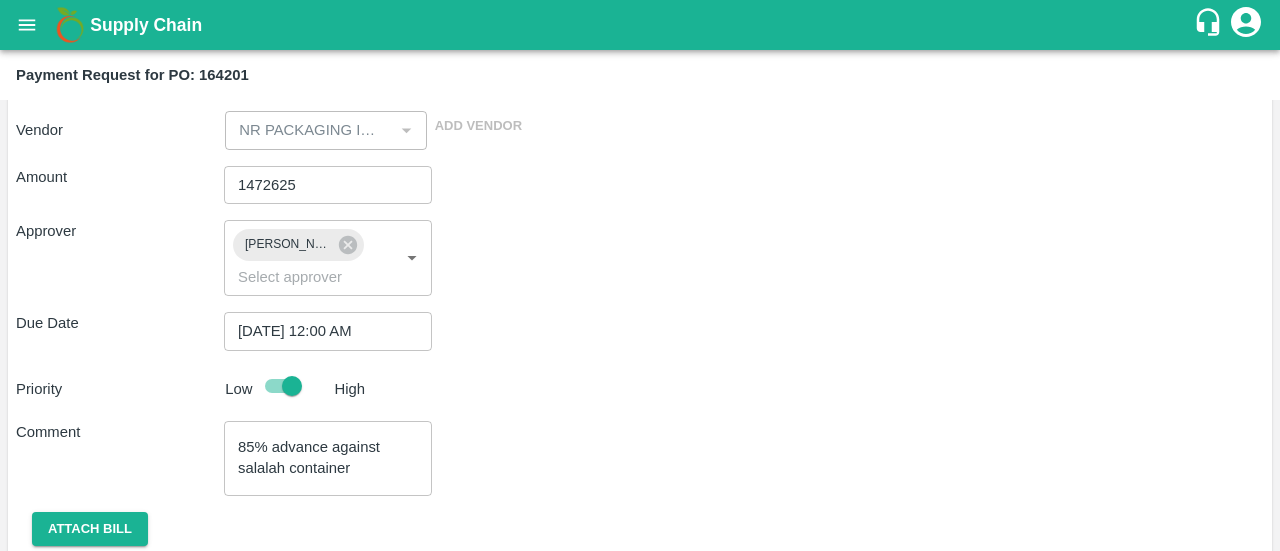 scroll, scrollTop: 428, scrollLeft: 0, axis: vertical 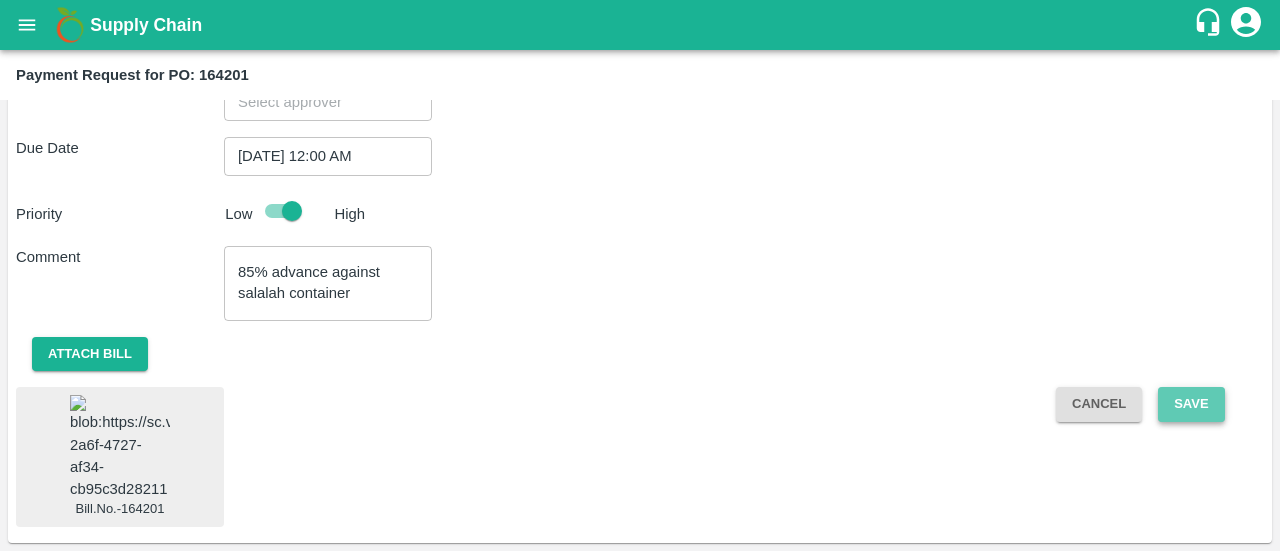 click on "Save" at bounding box center [1191, 404] 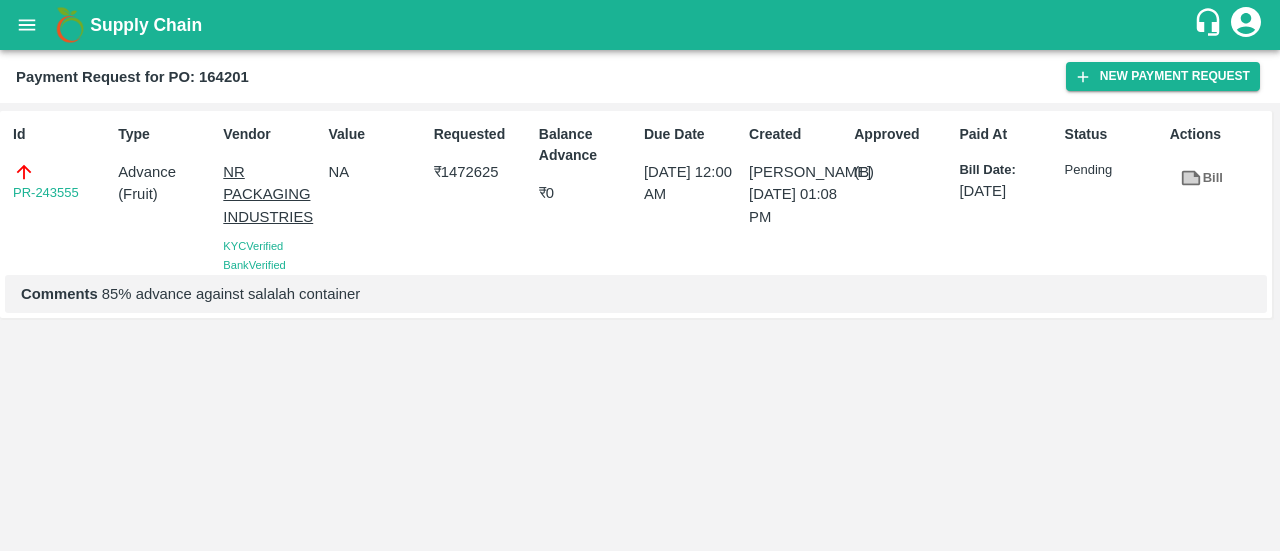 click 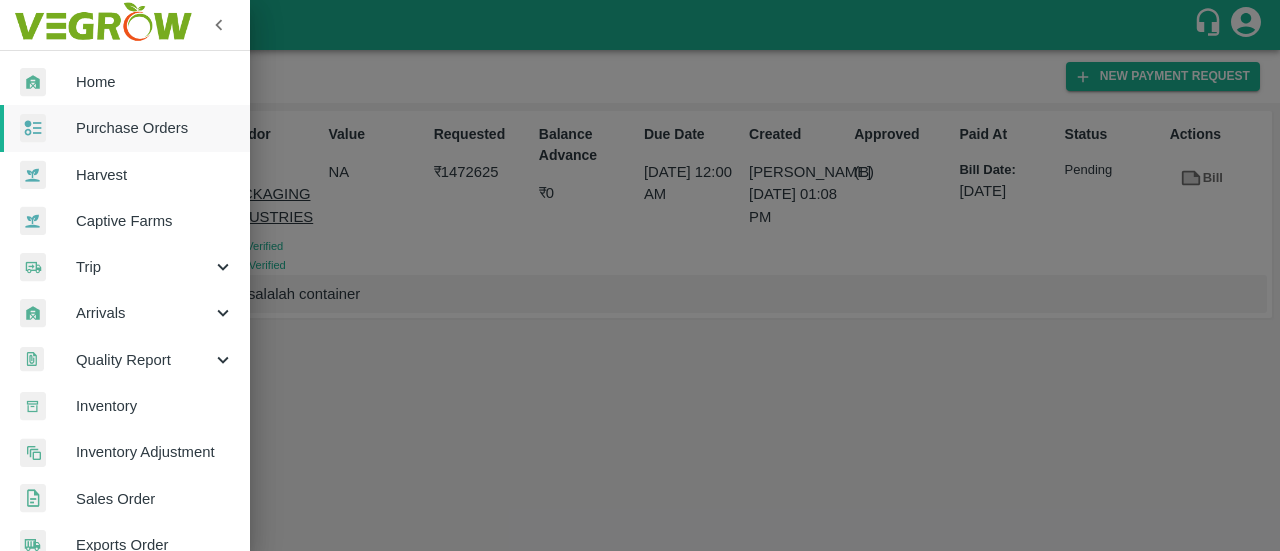click on "Purchase Orders" at bounding box center (155, 128) 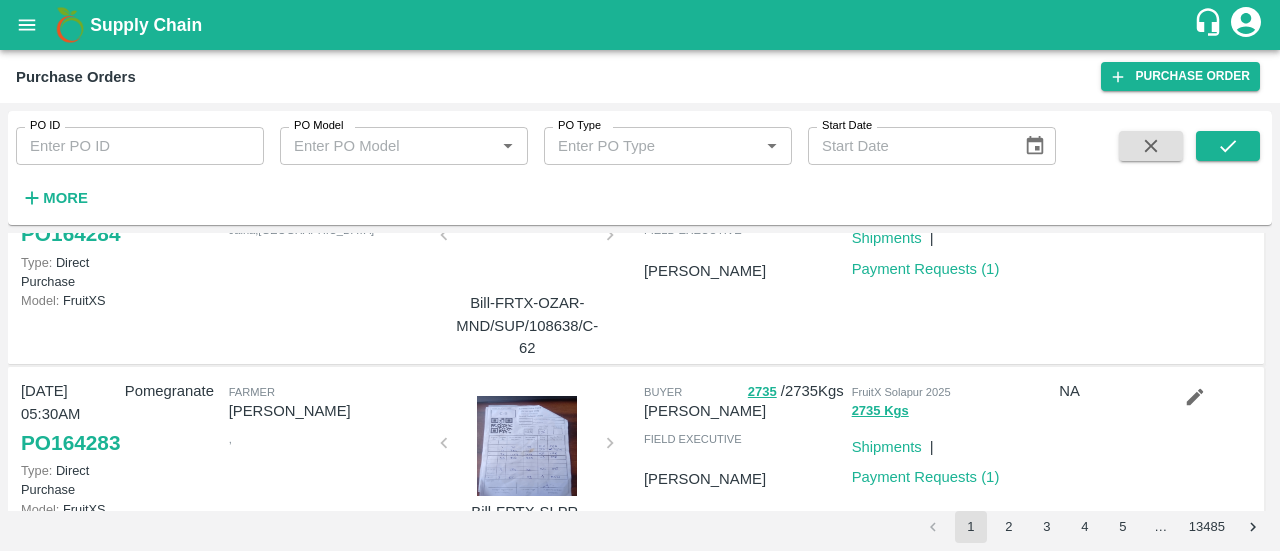 scroll, scrollTop: 1842, scrollLeft: 0, axis: vertical 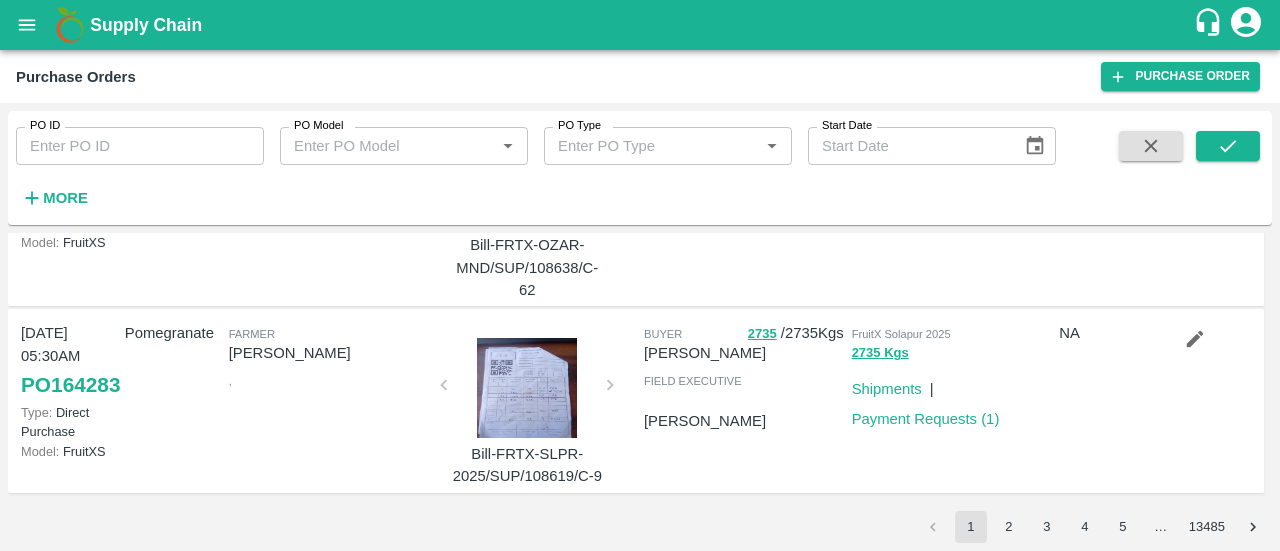 click on "PO ID" at bounding box center [140, 146] 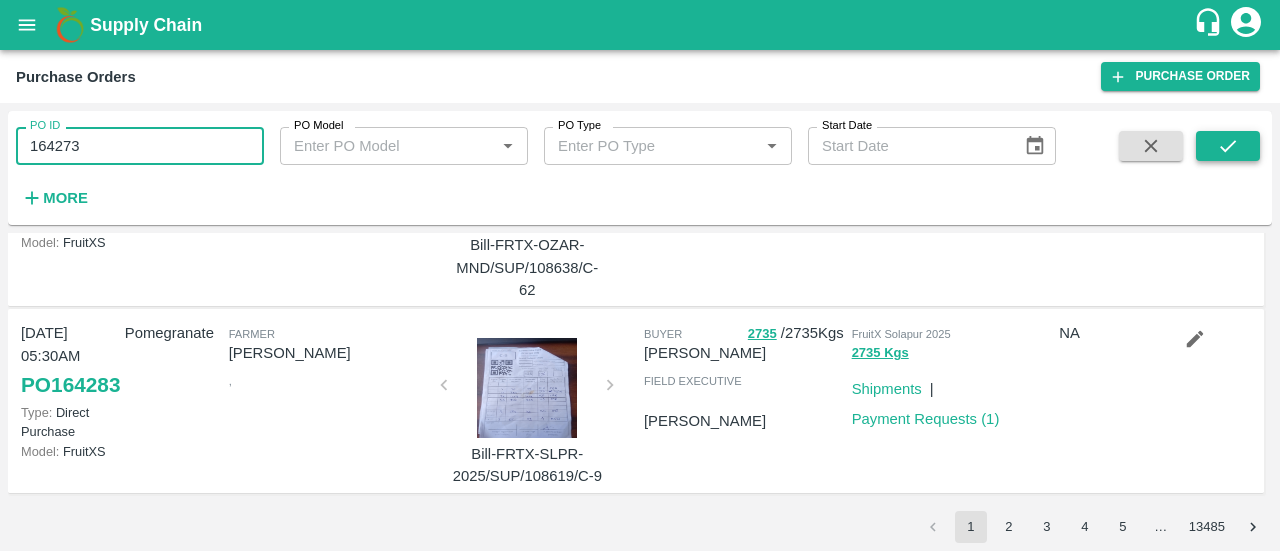 type on "164273" 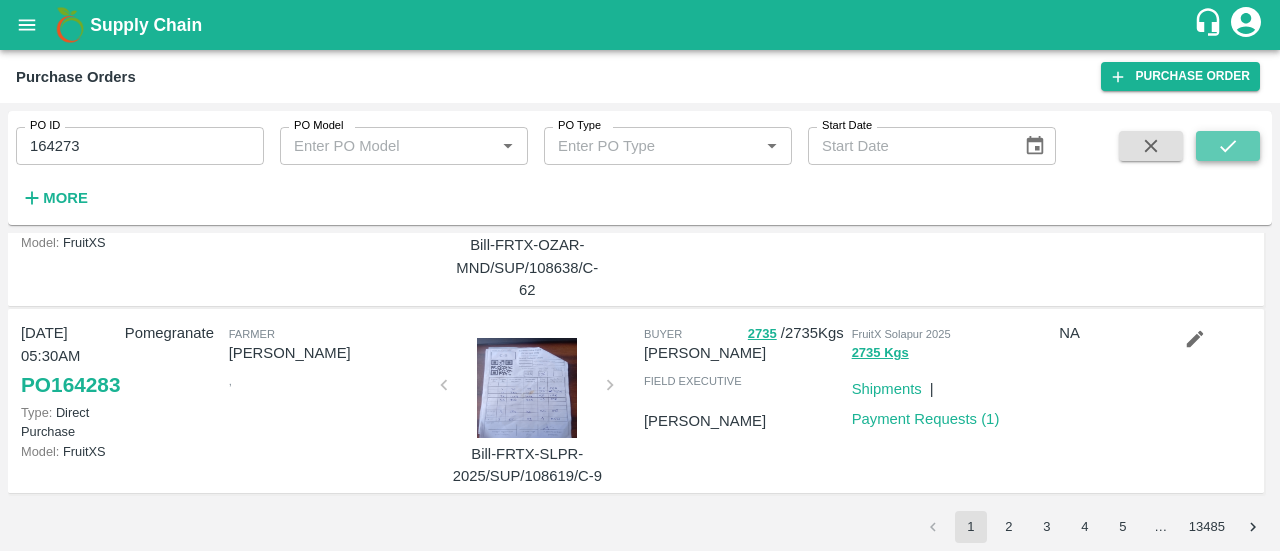 click 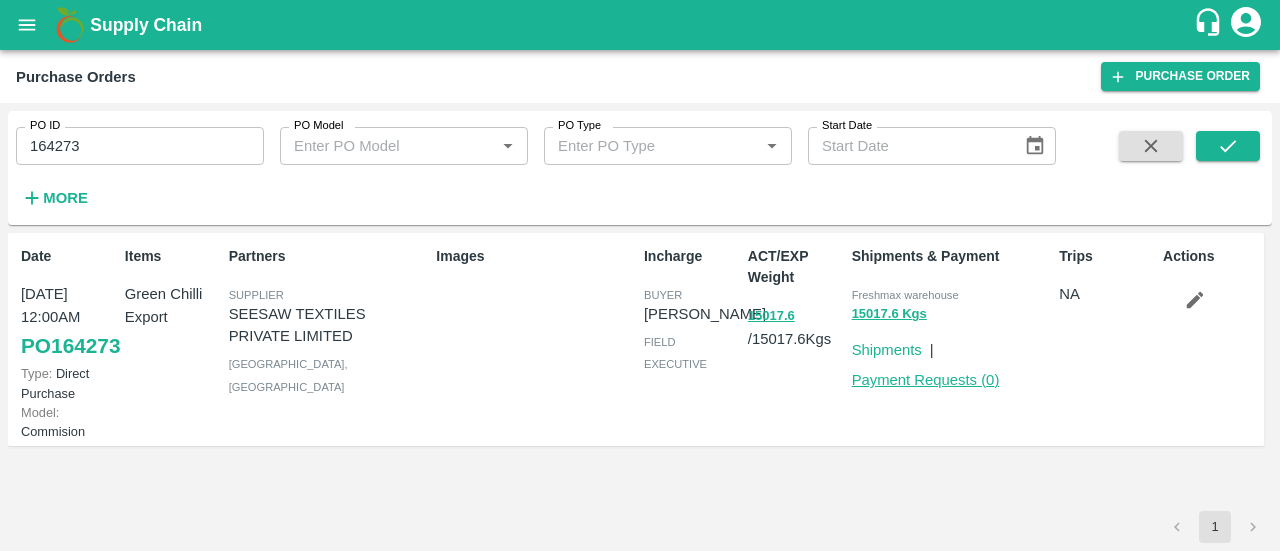 click on "Payment Requests ( 0 )" 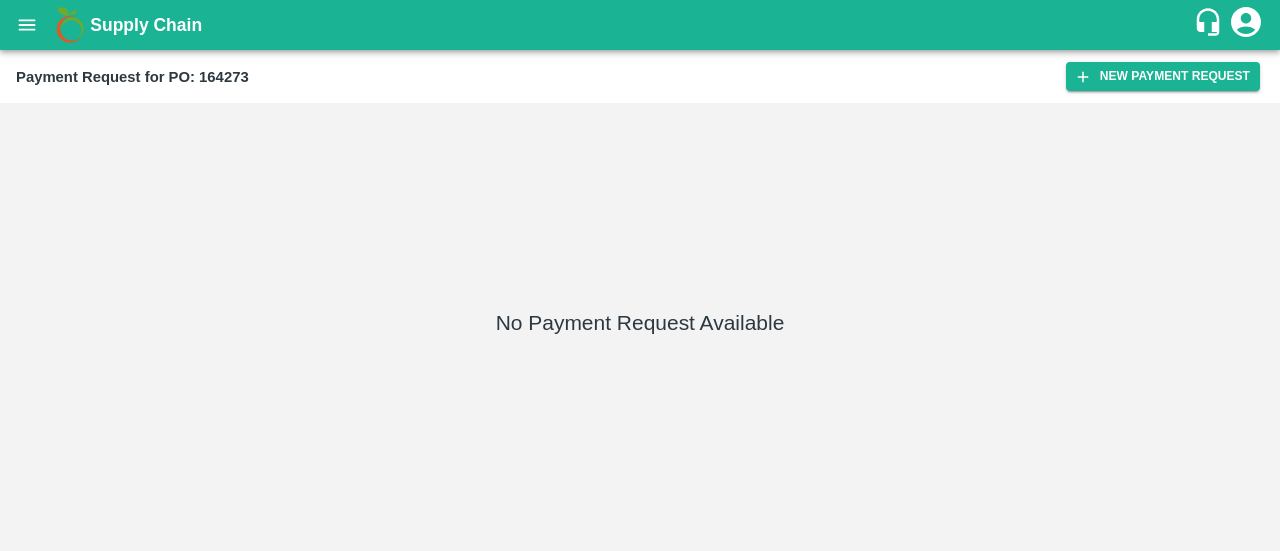 scroll, scrollTop: 0, scrollLeft: 0, axis: both 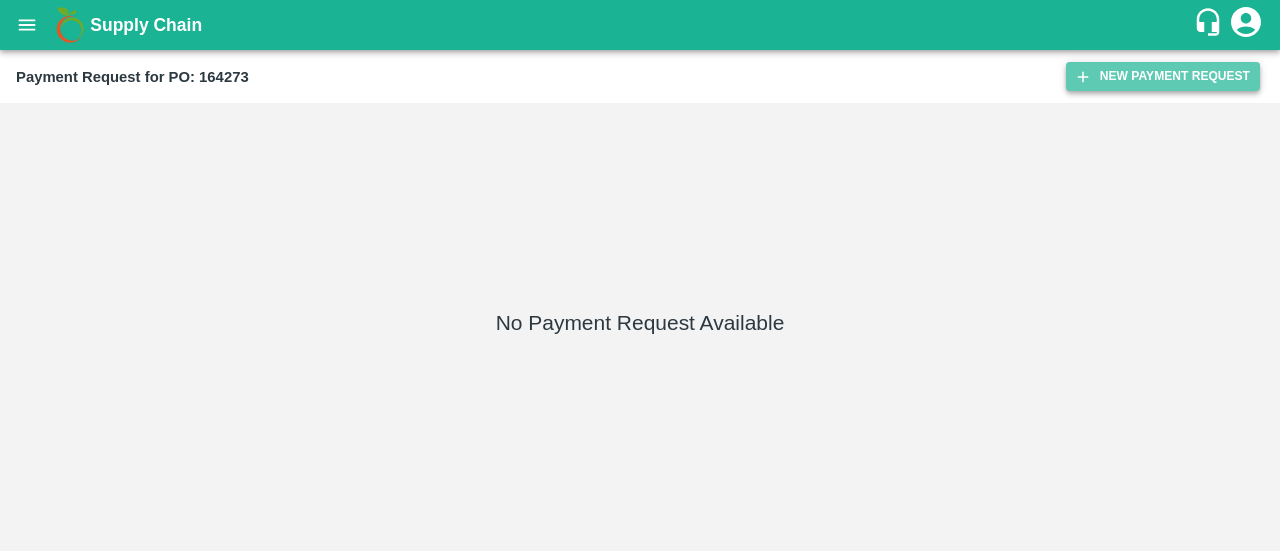 click on "New Payment Request" at bounding box center [1163, 76] 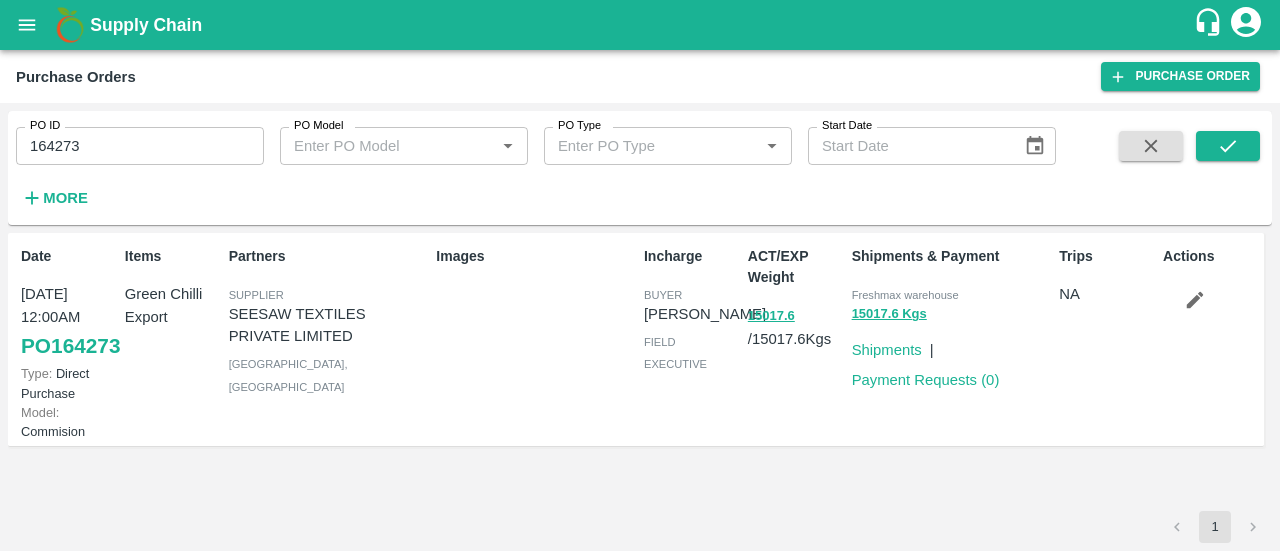 scroll, scrollTop: 0, scrollLeft: 0, axis: both 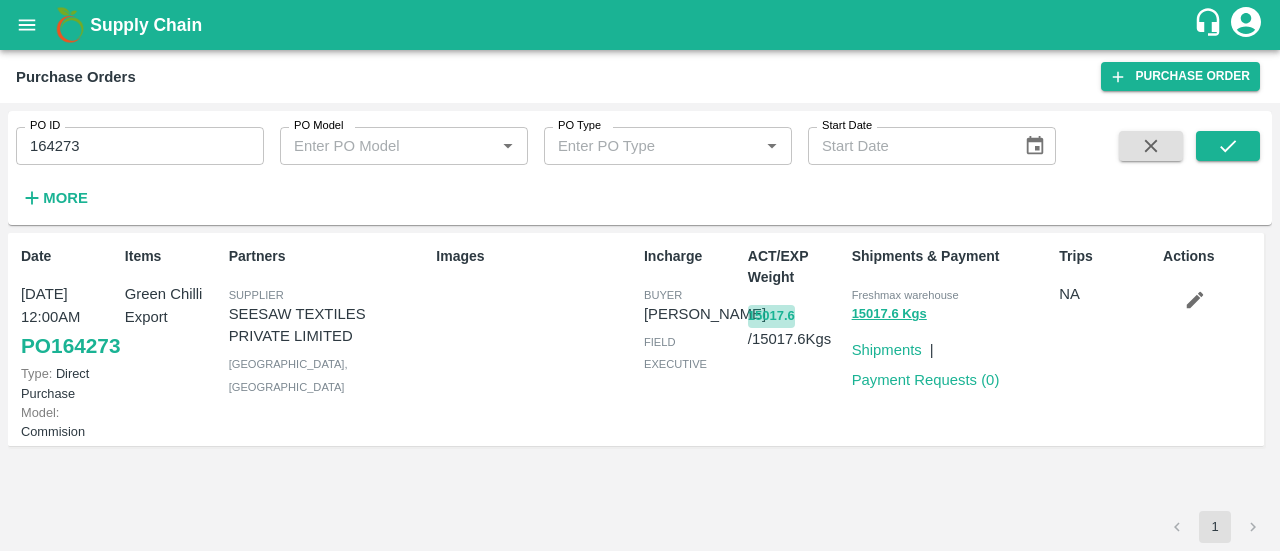 click on "15017.6" at bounding box center (771, 316) 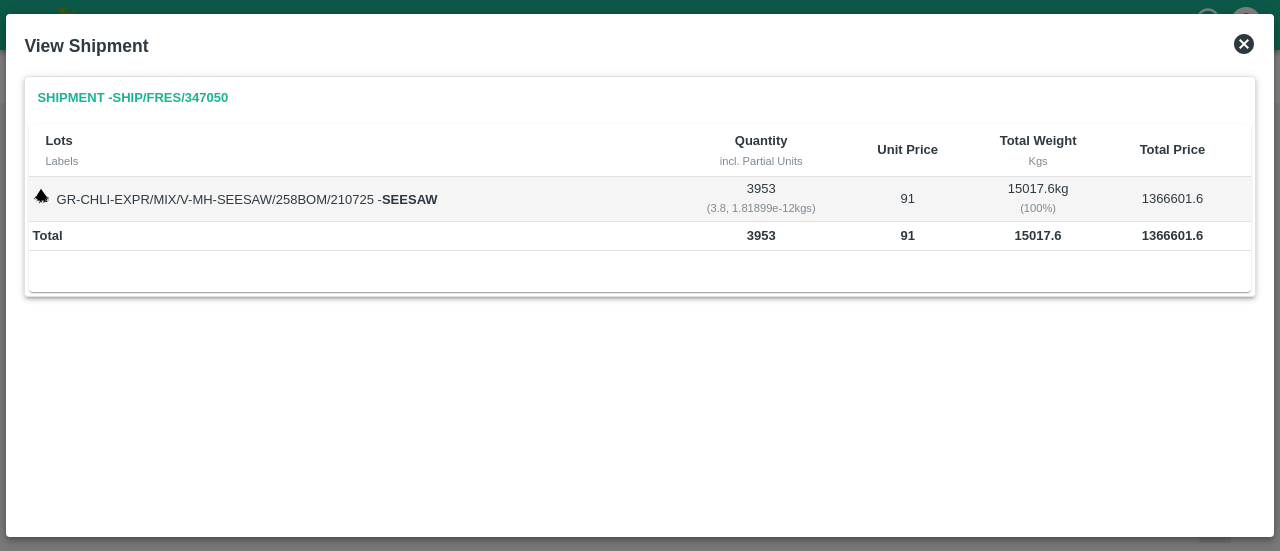 click 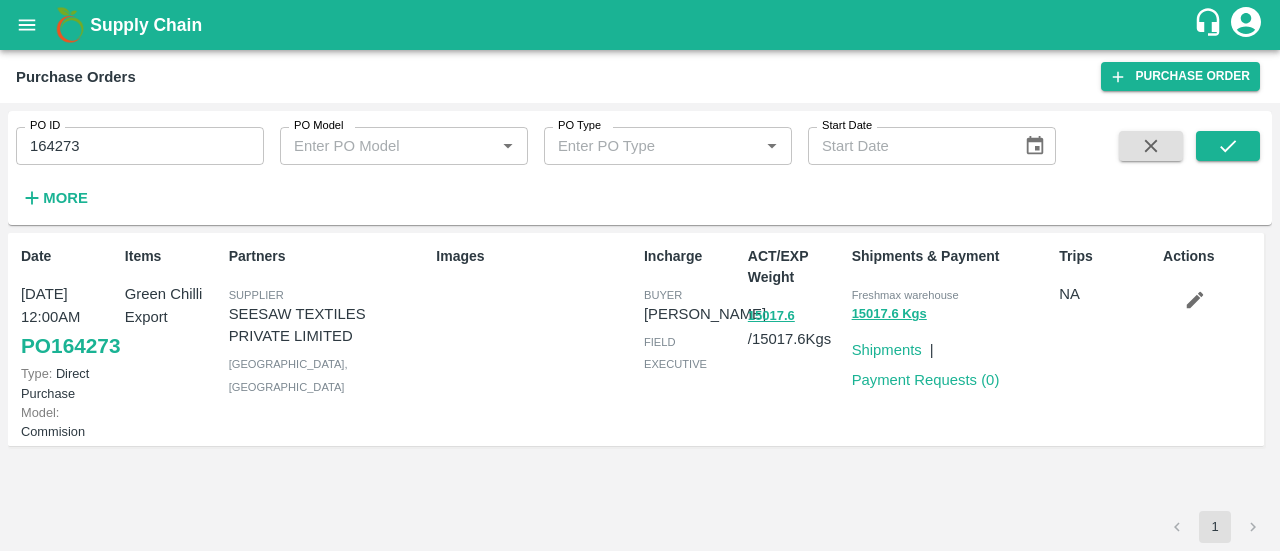click on "Payment Requests ( 0 )" at bounding box center (926, 380) 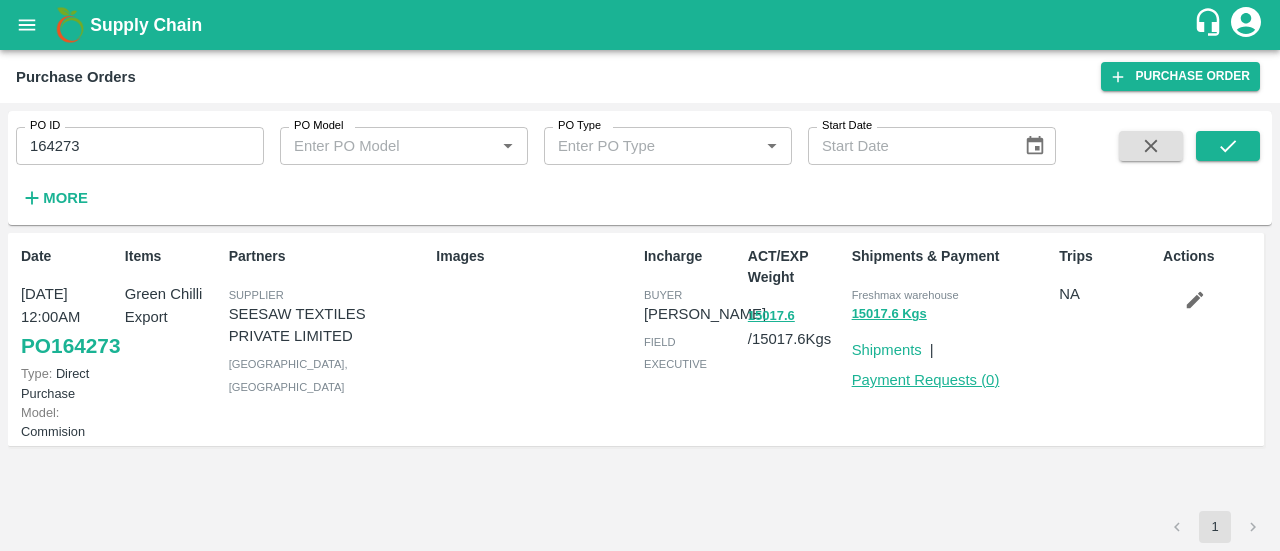 click on "Payment Requests ( 0 )" at bounding box center [926, 380] 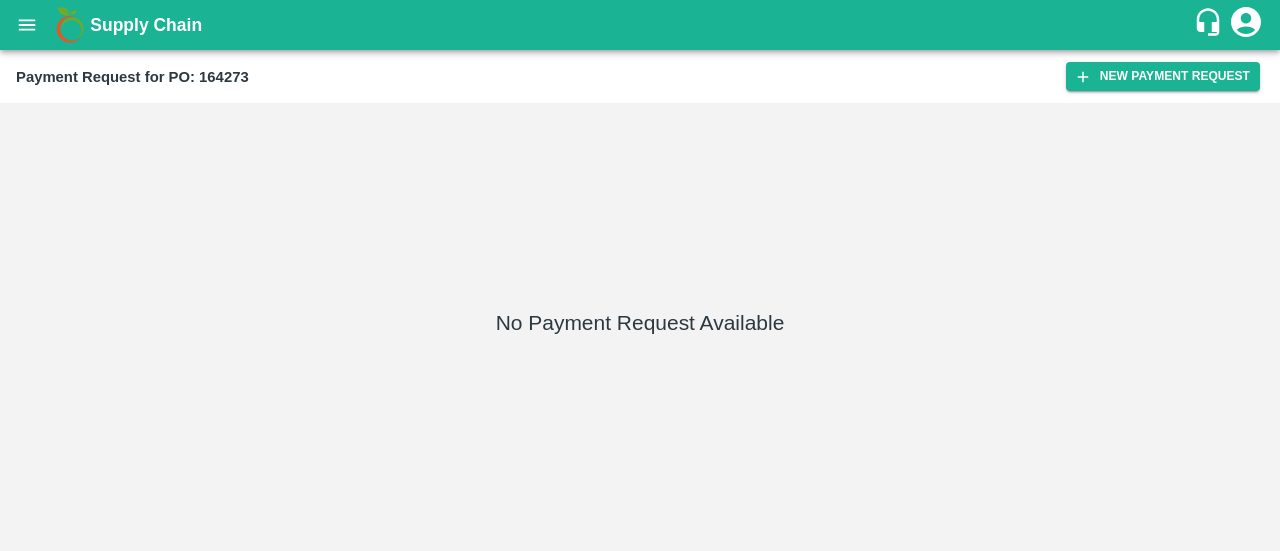 scroll, scrollTop: 0, scrollLeft: 0, axis: both 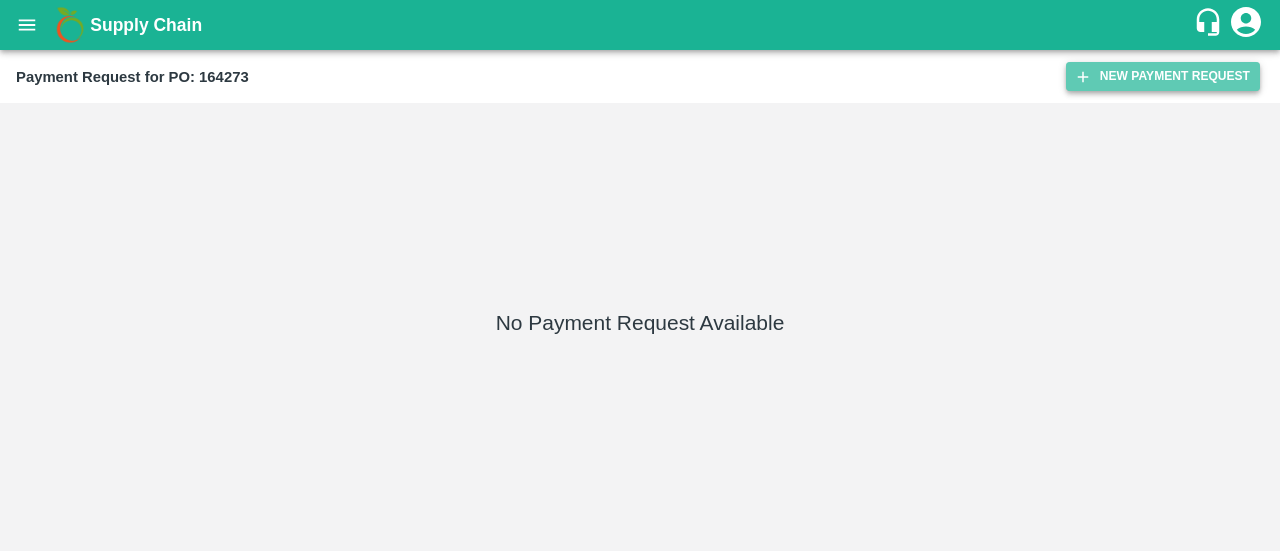 click on "New Payment Request" at bounding box center [1163, 76] 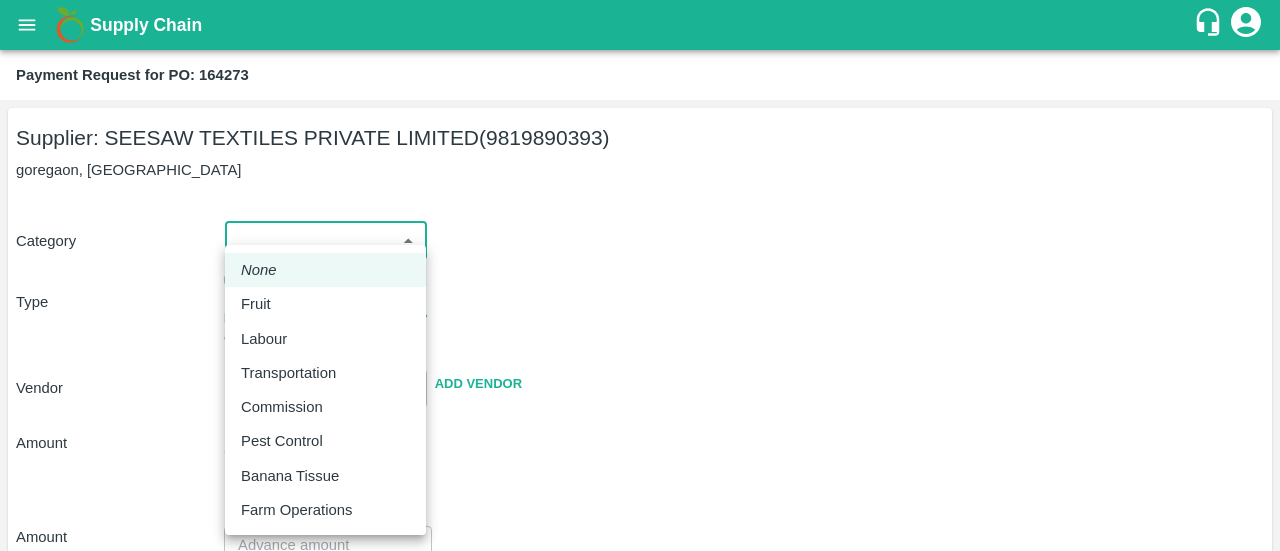 click on "Supply Chain Payment Request for PO: 164273 Supplier:    SEESAW TEXTILES PRIVATE LIMITED  (9819890393) [GEOGRAPHIC_DATA], [GEOGRAPHIC_DATA] Category ​ ​ Type Advance Bill PR can be raised only after shipment dispatch/bill generation Vendor ​ Add Vendor Amount Total value Per Kg ​ Amount ​ Approver ​ Due Date ​  Priority  Low  High Comment x ​ Attach bill Cancel Save FruitX Rohru Mandi FruitX [PERSON_NAME] FruitX Jeewana Mandi 23-24 Freshmax warehouse Nashik Grapes Export PH DMP [PERSON_NAME] industries PH [PERSON_NAME] Logout None Fruit Labour Transportation Commission Pest Control Banana Tissue Farm Operations" at bounding box center (640, 275) 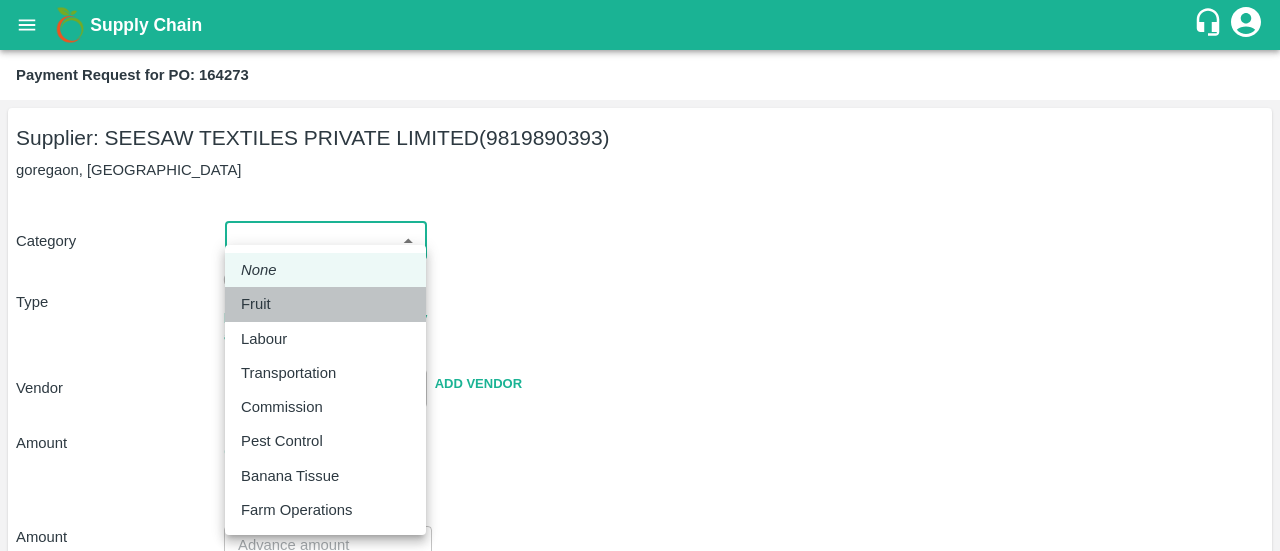 click on "Fruit" at bounding box center [325, 304] 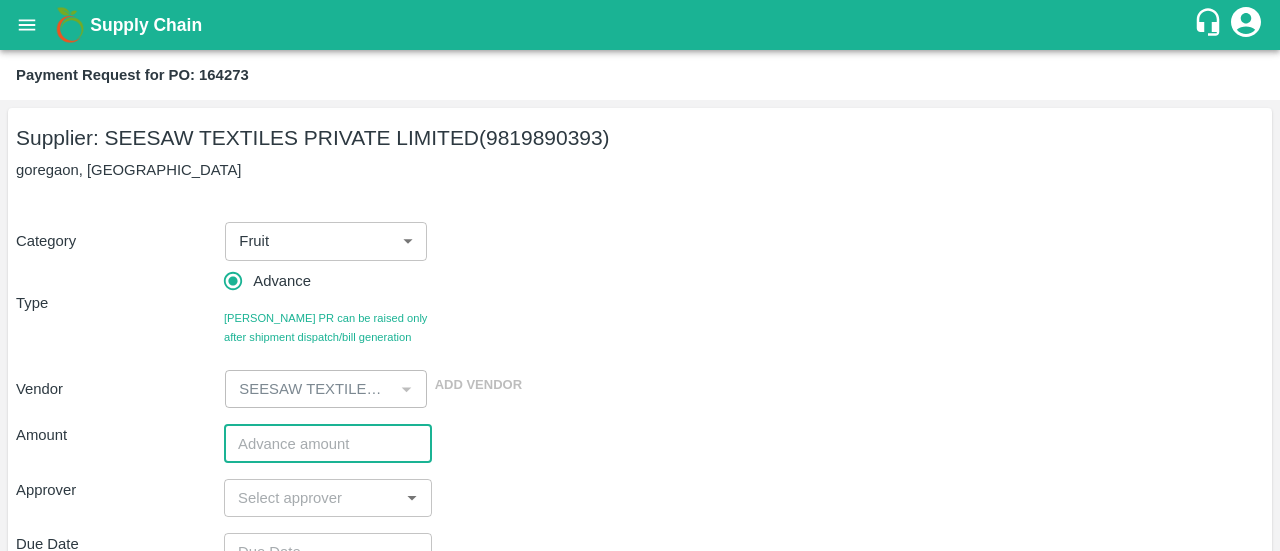 click at bounding box center (328, 443) 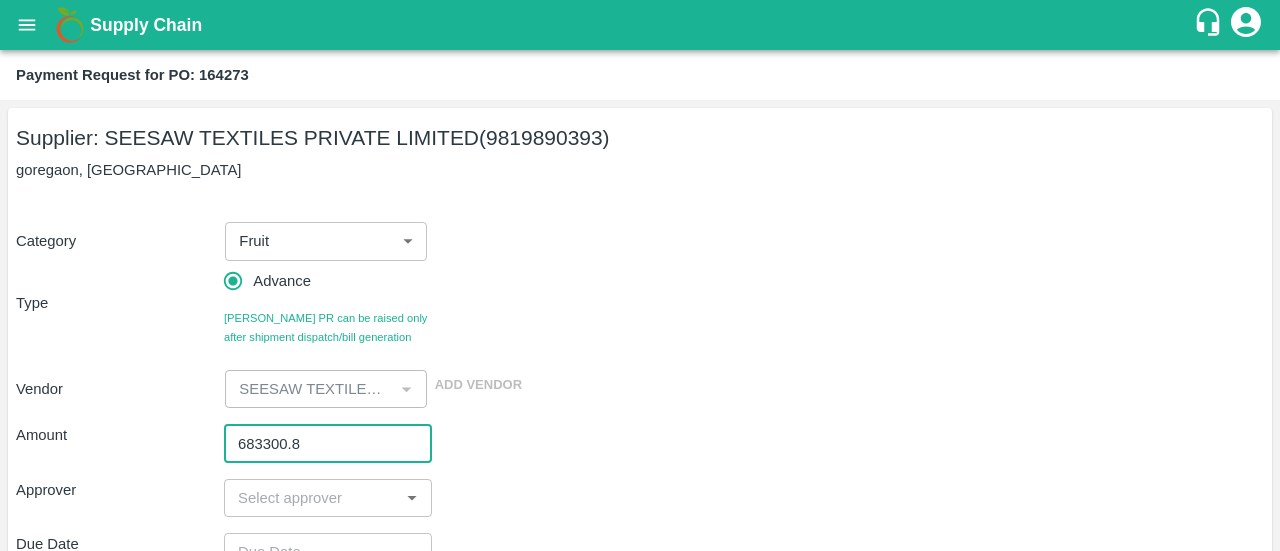 type on "683300.8" 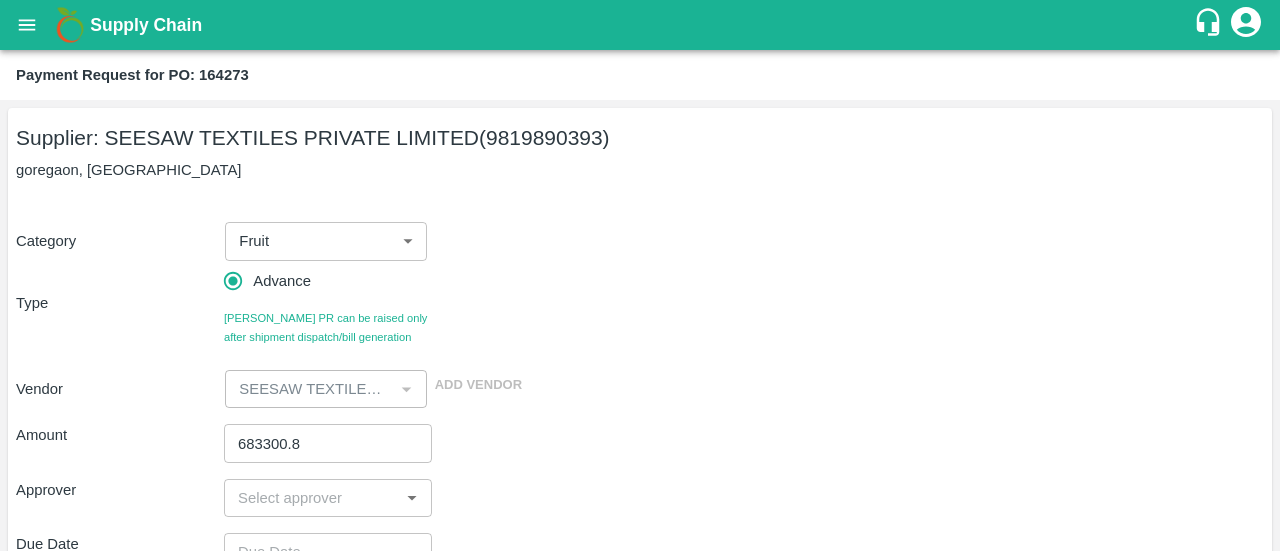 click on "Category Fruit 1 ​ Type Advance Bill PR can be raised only after shipment dispatch/bill generation Vendor ​ Add Vendor" at bounding box center (640, 303) 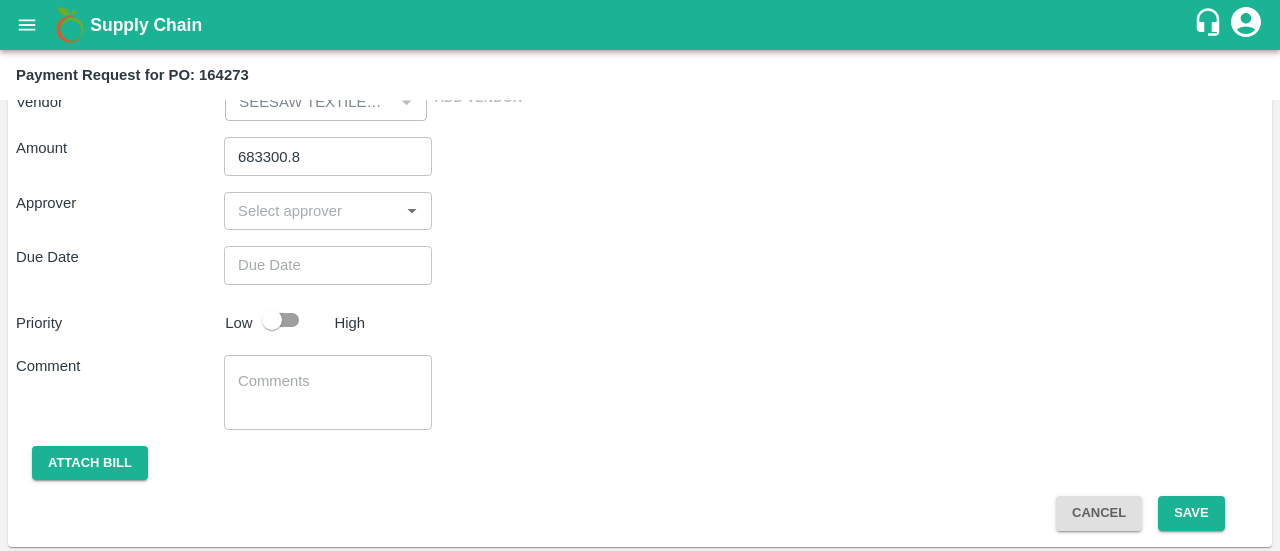 scroll, scrollTop: 289, scrollLeft: 0, axis: vertical 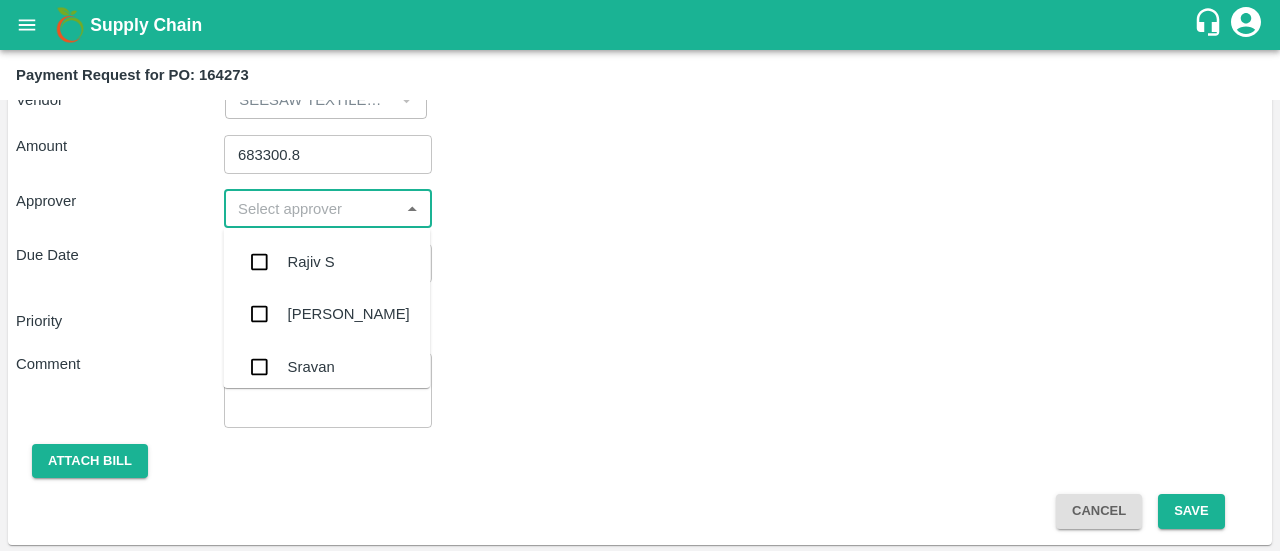click at bounding box center [311, 209] 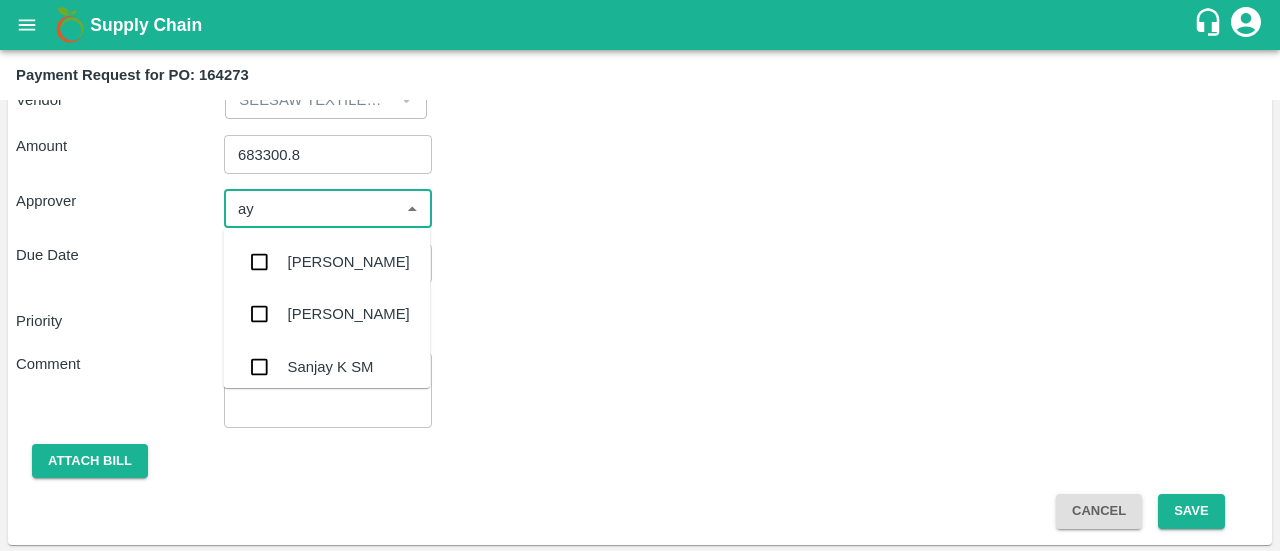 type on "ayu" 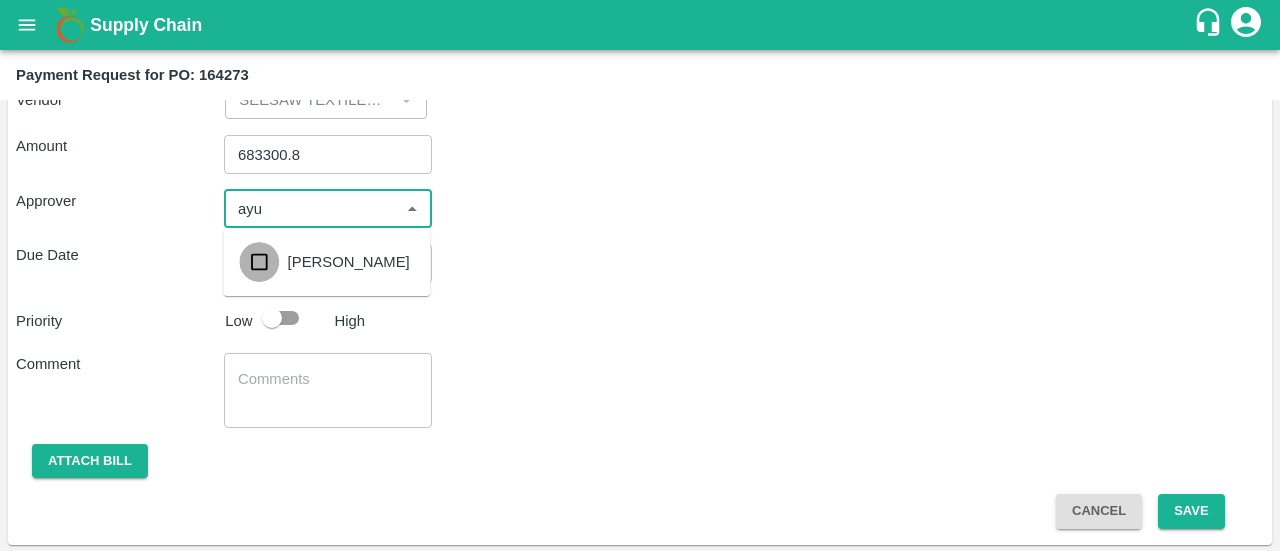 click at bounding box center (259, 262) 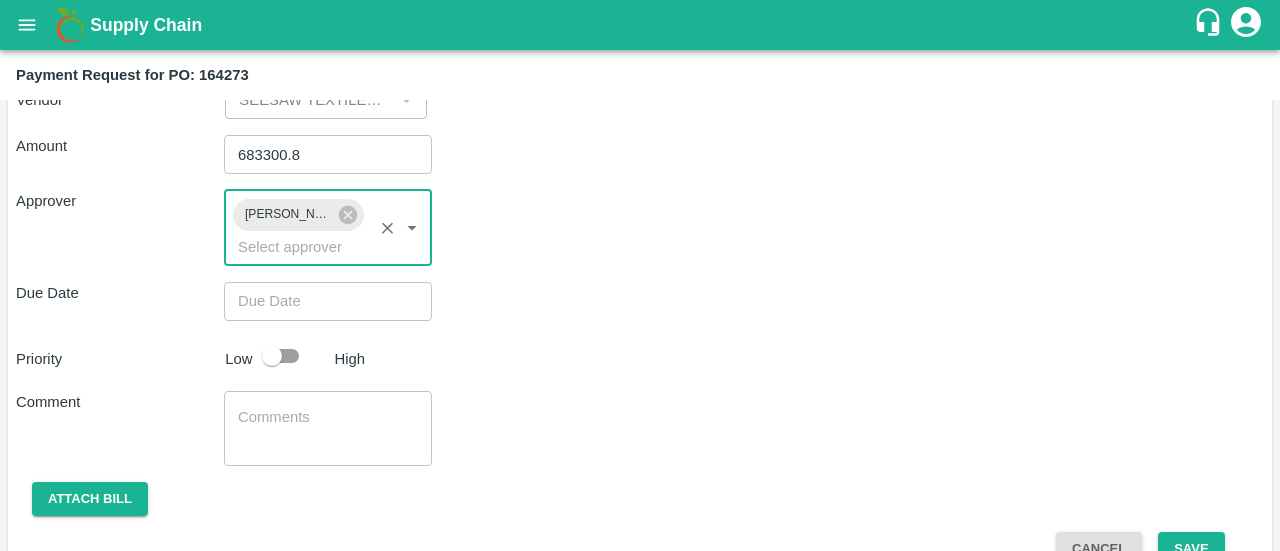 type on "DD/MM/YYYY hh:mm aa" 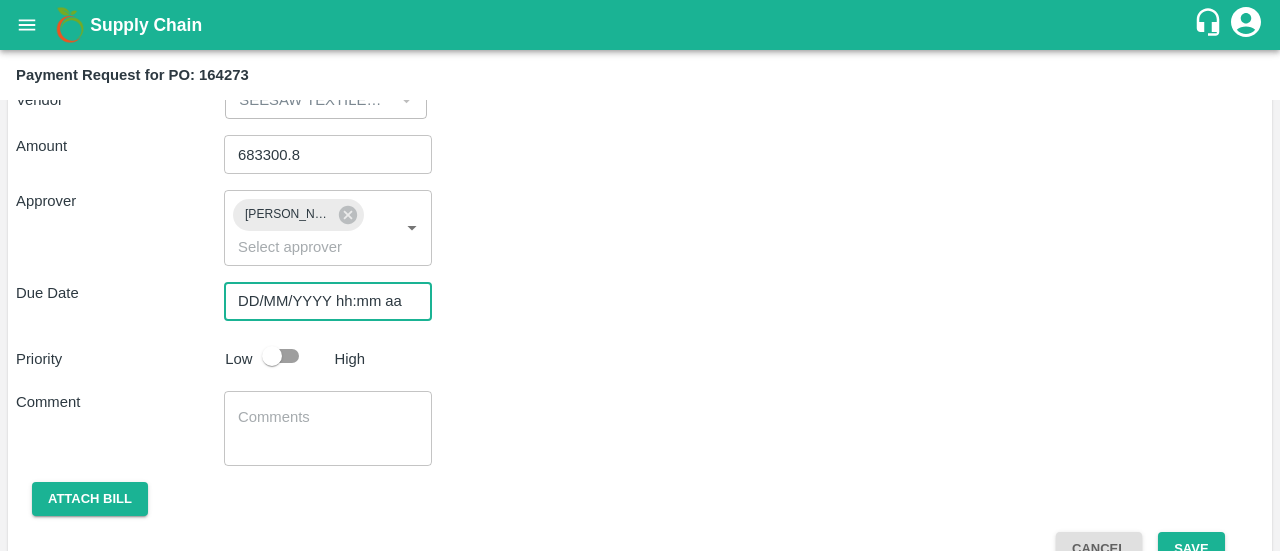 click on "DD/MM/YYYY hh:mm aa" at bounding box center [321, 301] 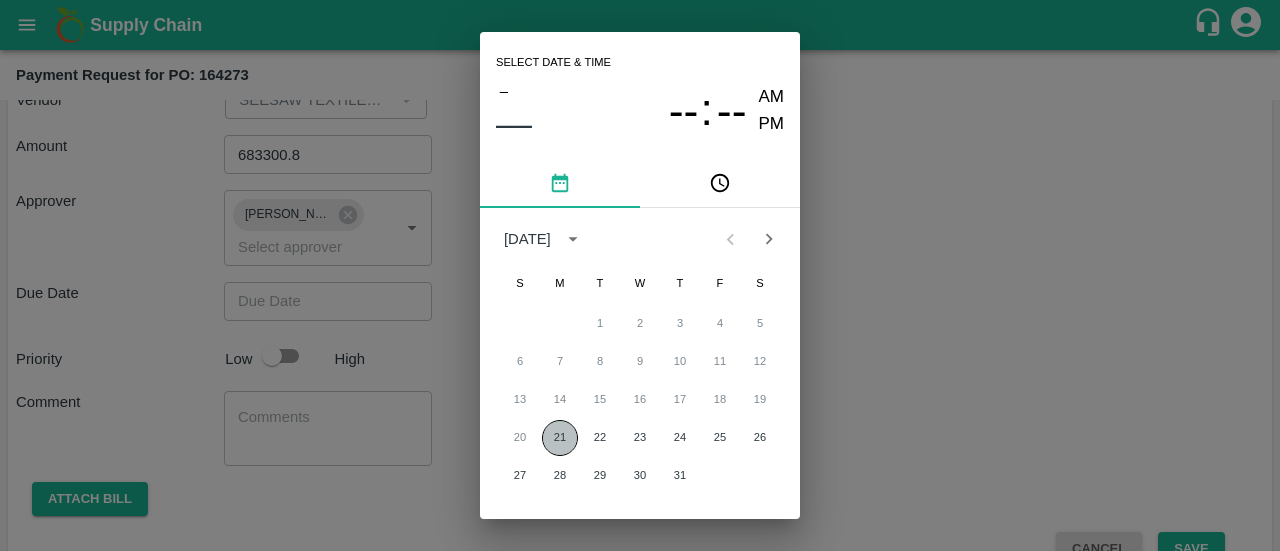 click on "21" at bounding box center [560, 438] 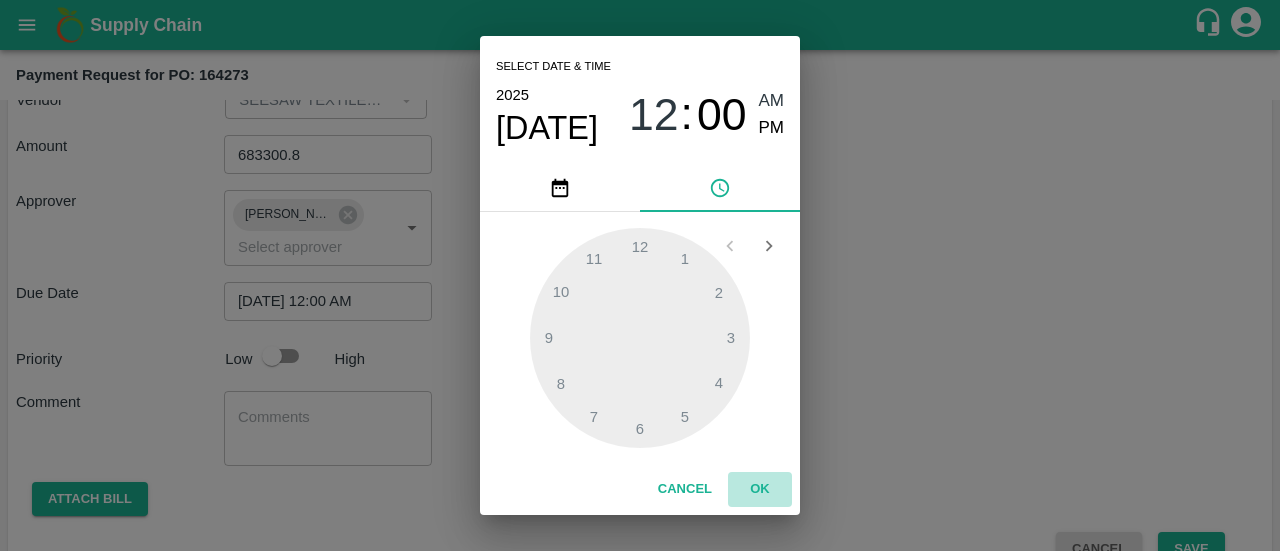 click on "OK" at bounding box center (760, 489) 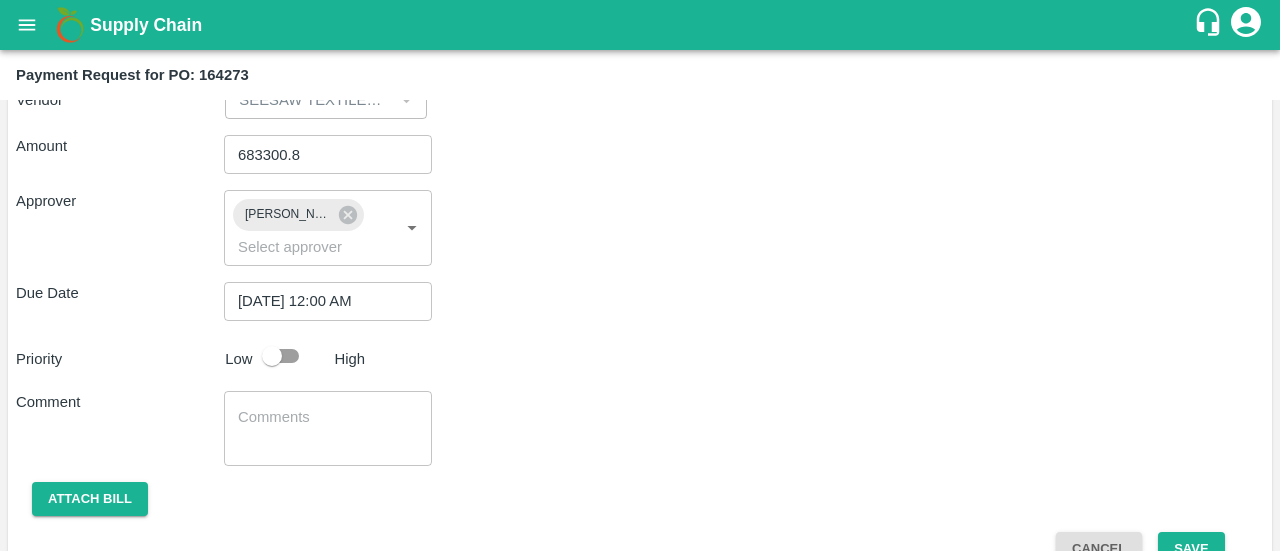 click at bounding box center [290, 356] 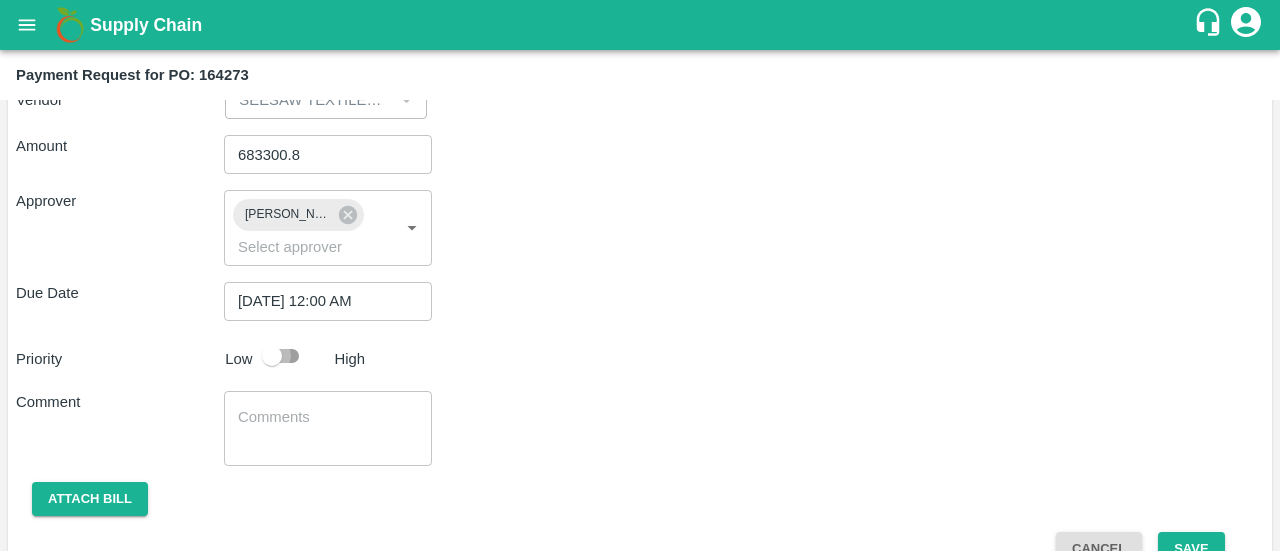 click at bounding box center [272, 356] 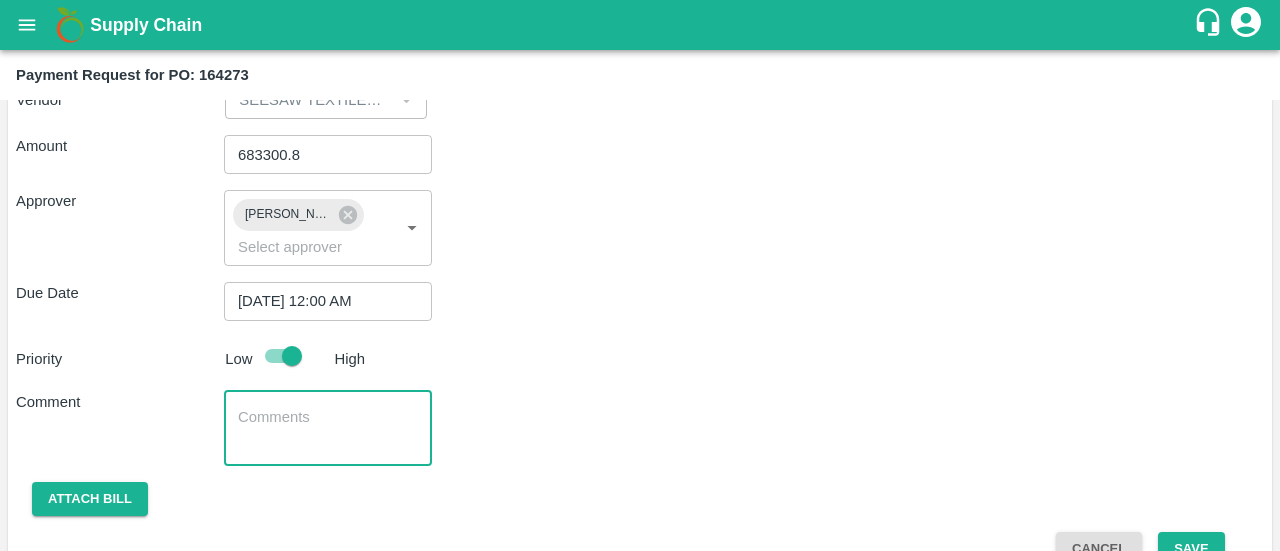 click at bounding box center [328, 428] 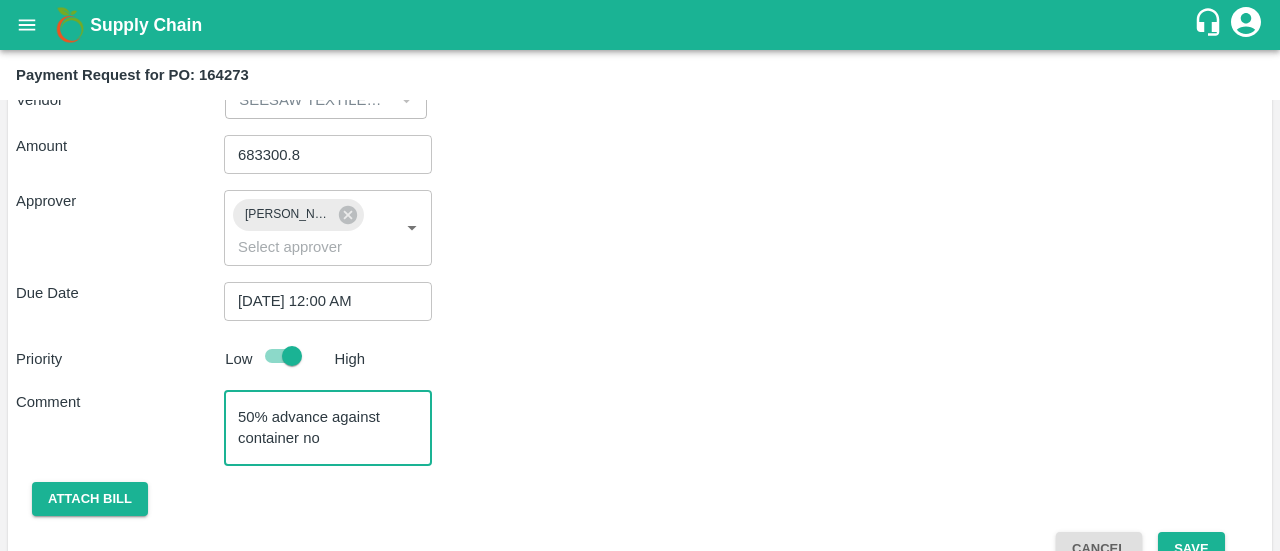 paste on "MNBU0064478" 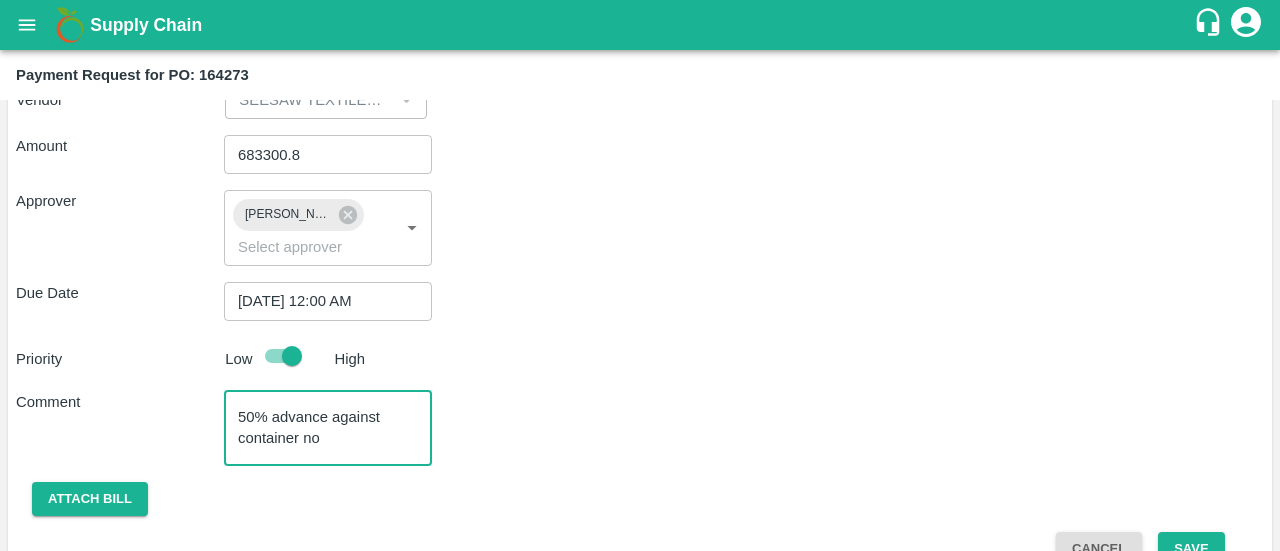 scroll, scrollTop: 20, scrollLeft: 0, axis: vertical 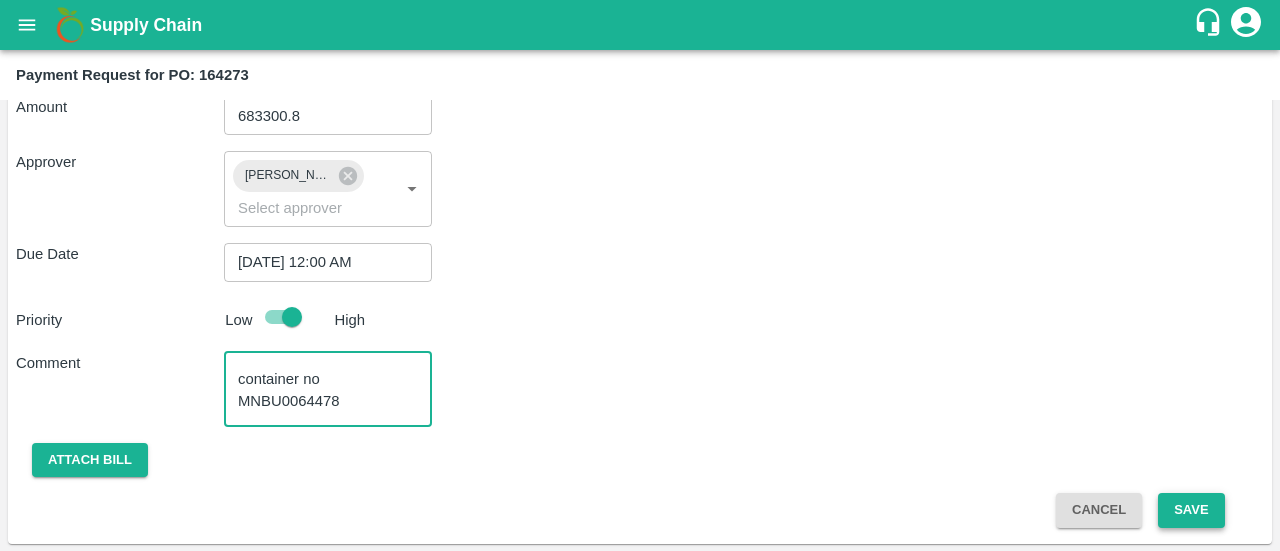 type on "50% advance against container no MNBU0064478" 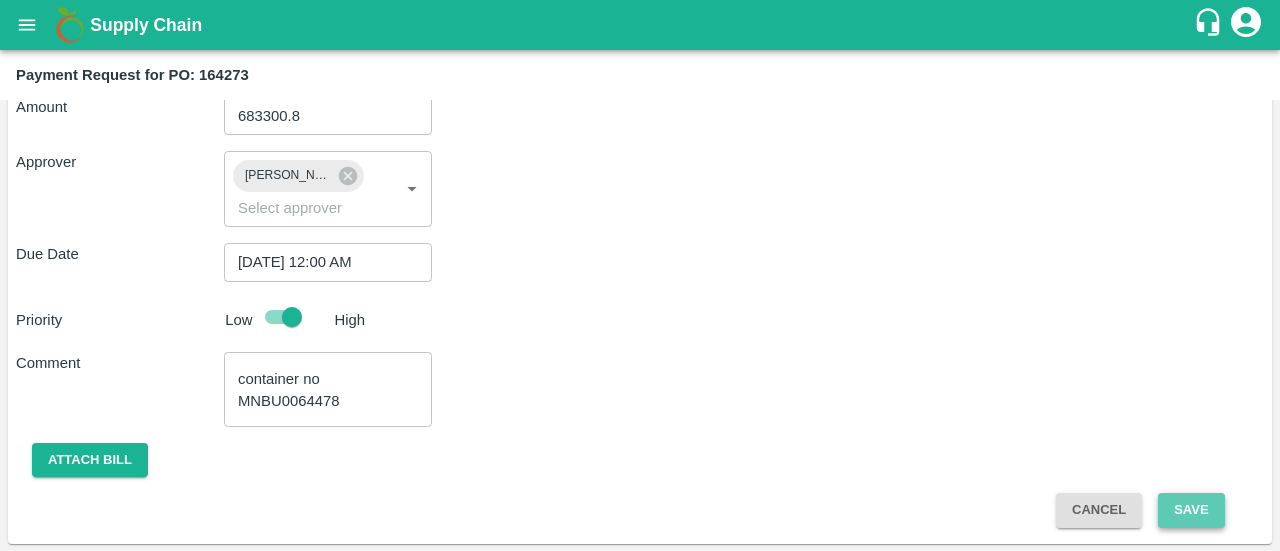click on "Save" at bounding box center [1191, 510] 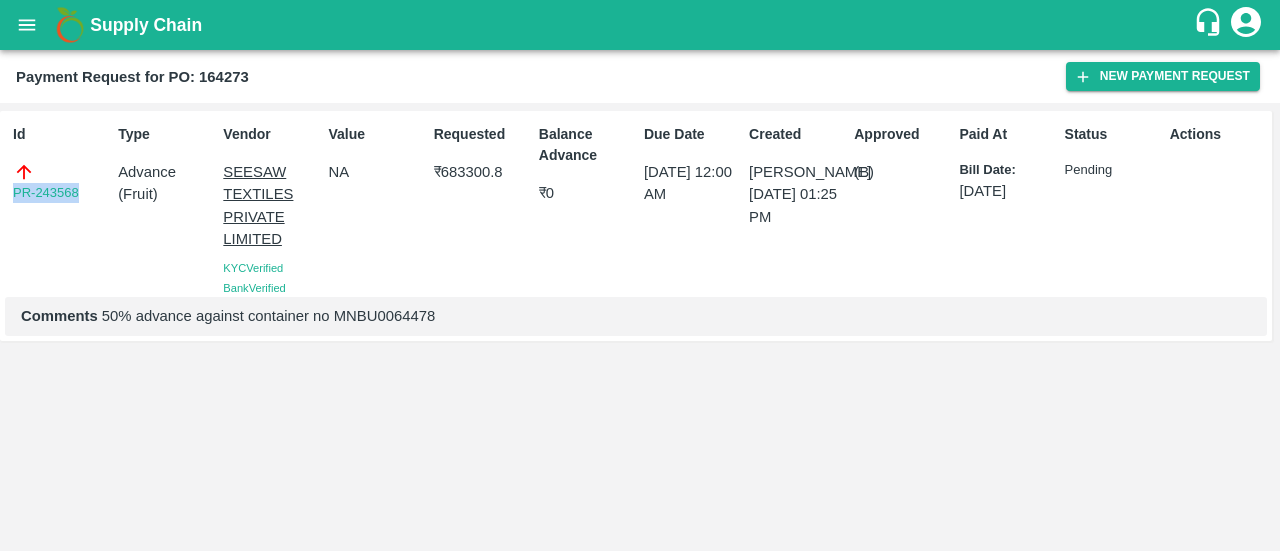 drag, startPoint x: 86, startPoint y: 191, endPoint x: 0, endPoint y: 197, distance: 86.209045 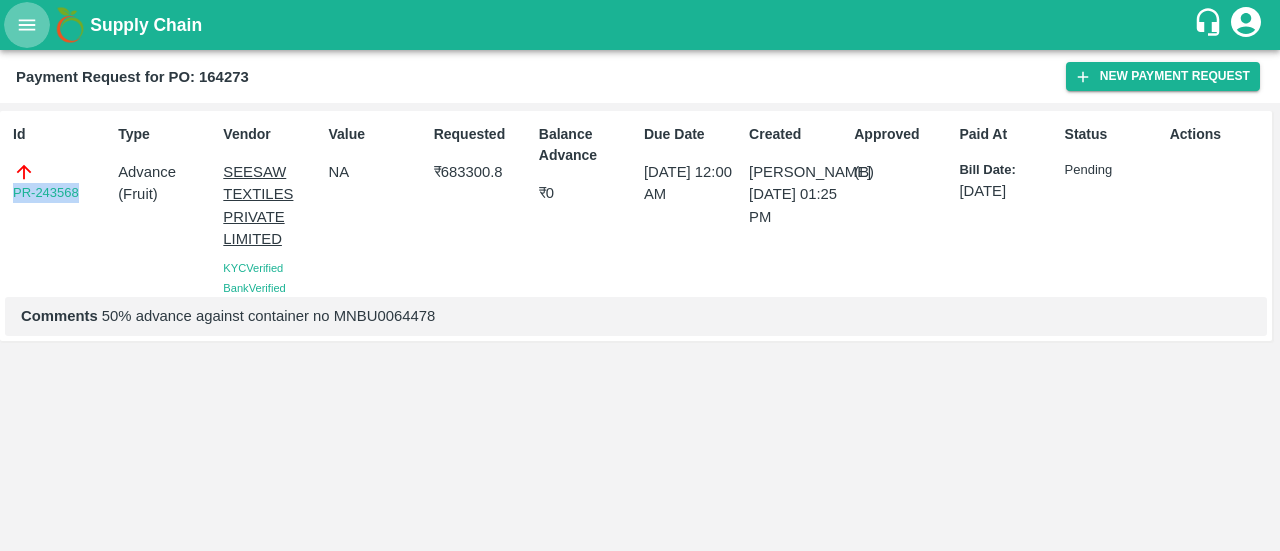 click at bounding box center [27, 25] 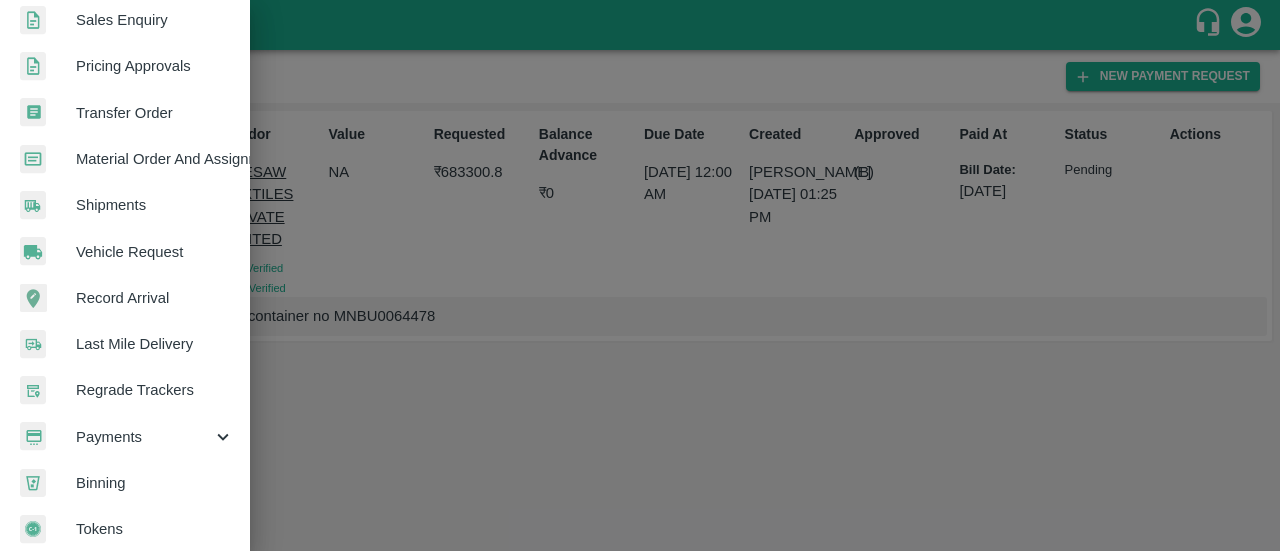 scroll, scrollTop: 588, scrollLeft: 0, axis: vertical 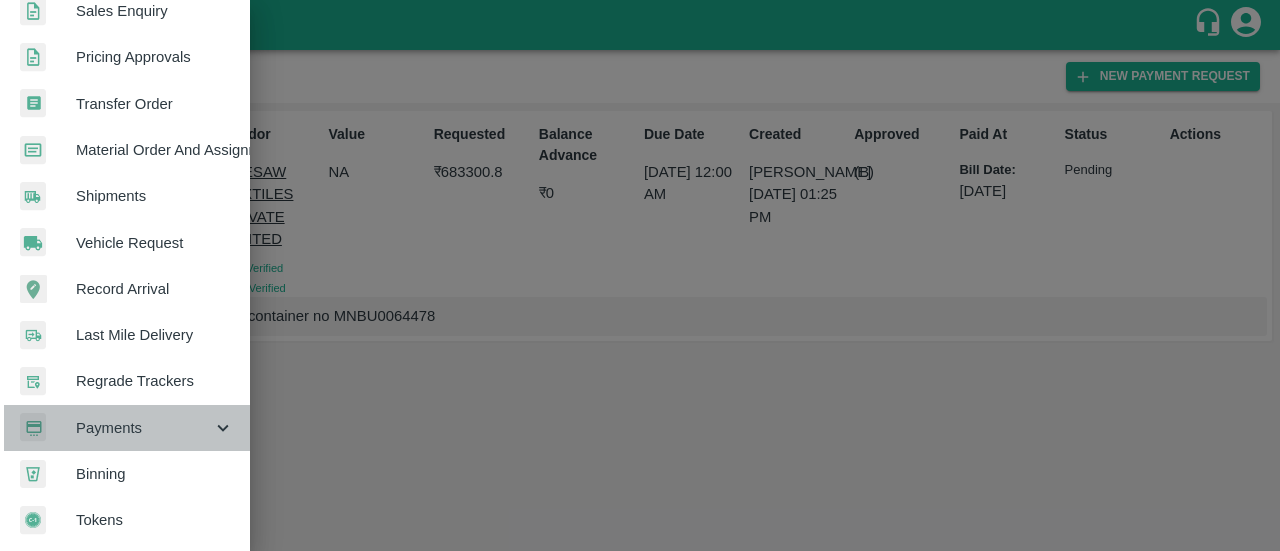 click on "Payments" at bounding box center [125, 428] 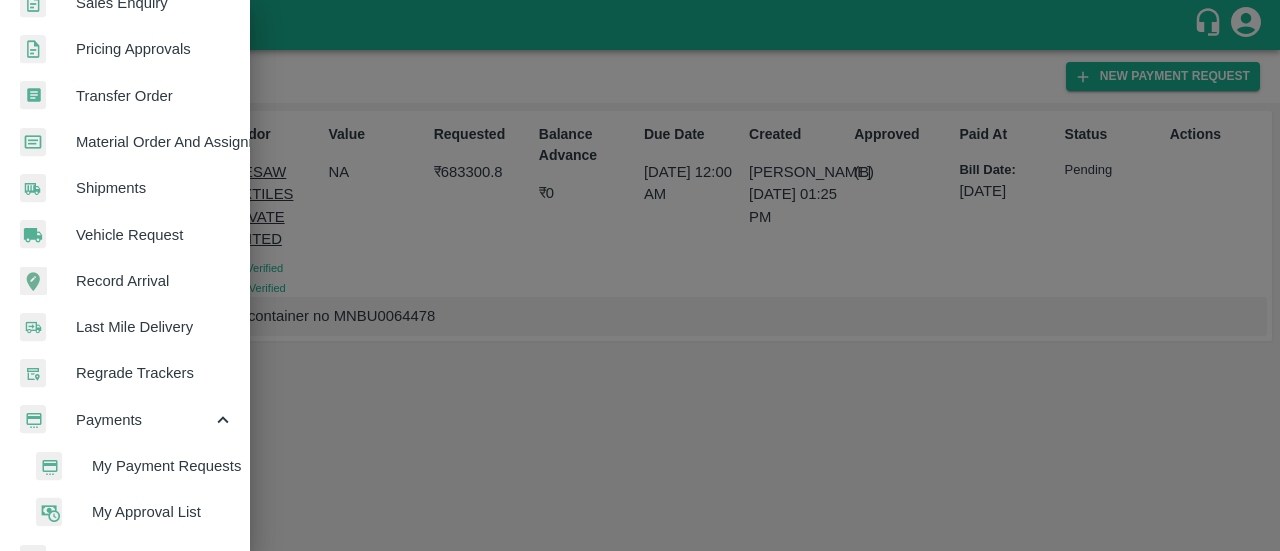 click on "My Payment Requests" at bounding box center (163, 466) 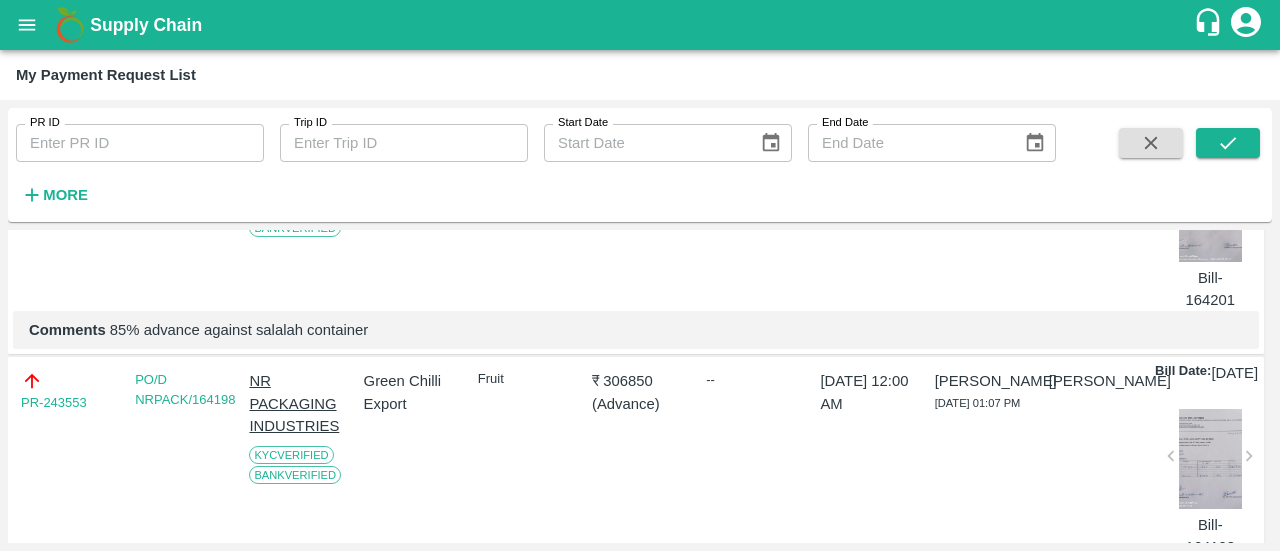 scroll, scrollTop: 538, scrollLeft: 0, axis: vertical 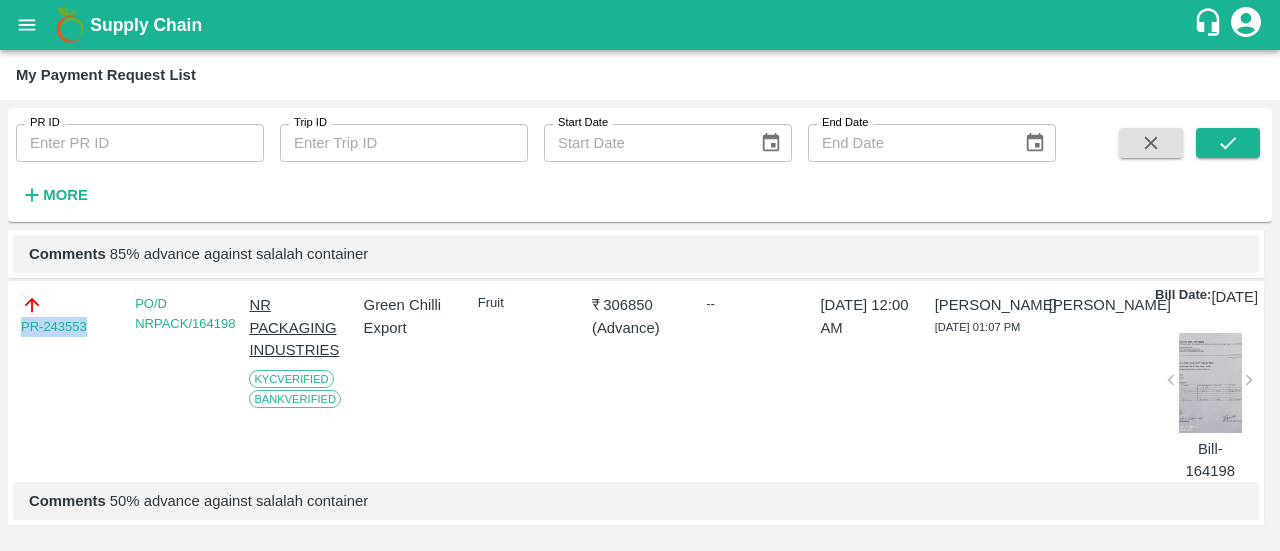 drag, startPoint x: 97, startPoint y: 334, endPoint x: 18, endPoint y: 346, distance: 79.9062 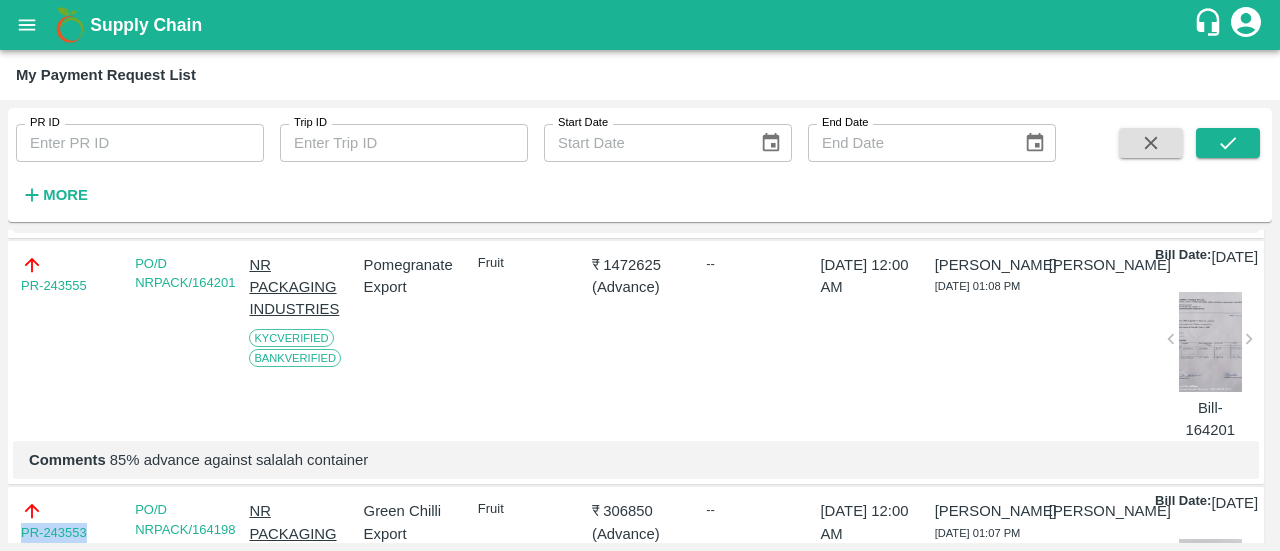 scroll, scrollTop: 312, scrollLeft: 0, axis: vertical 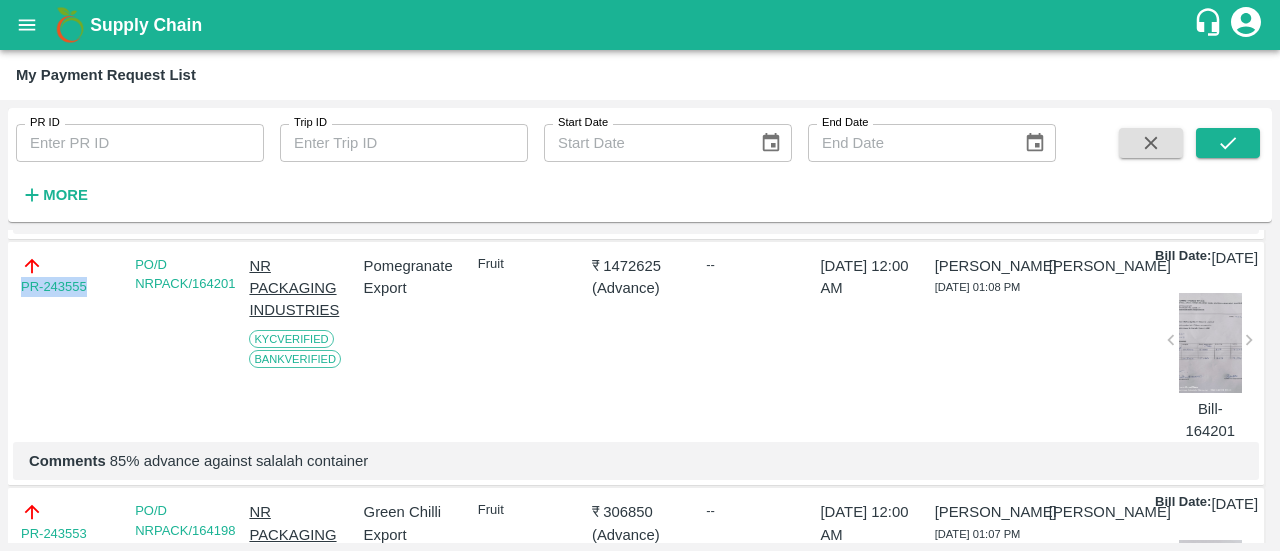 drag, startPoint x: 100, startPoint y: 303, endPoint x: 0, endPoint y: 297, distance: 100.17984 